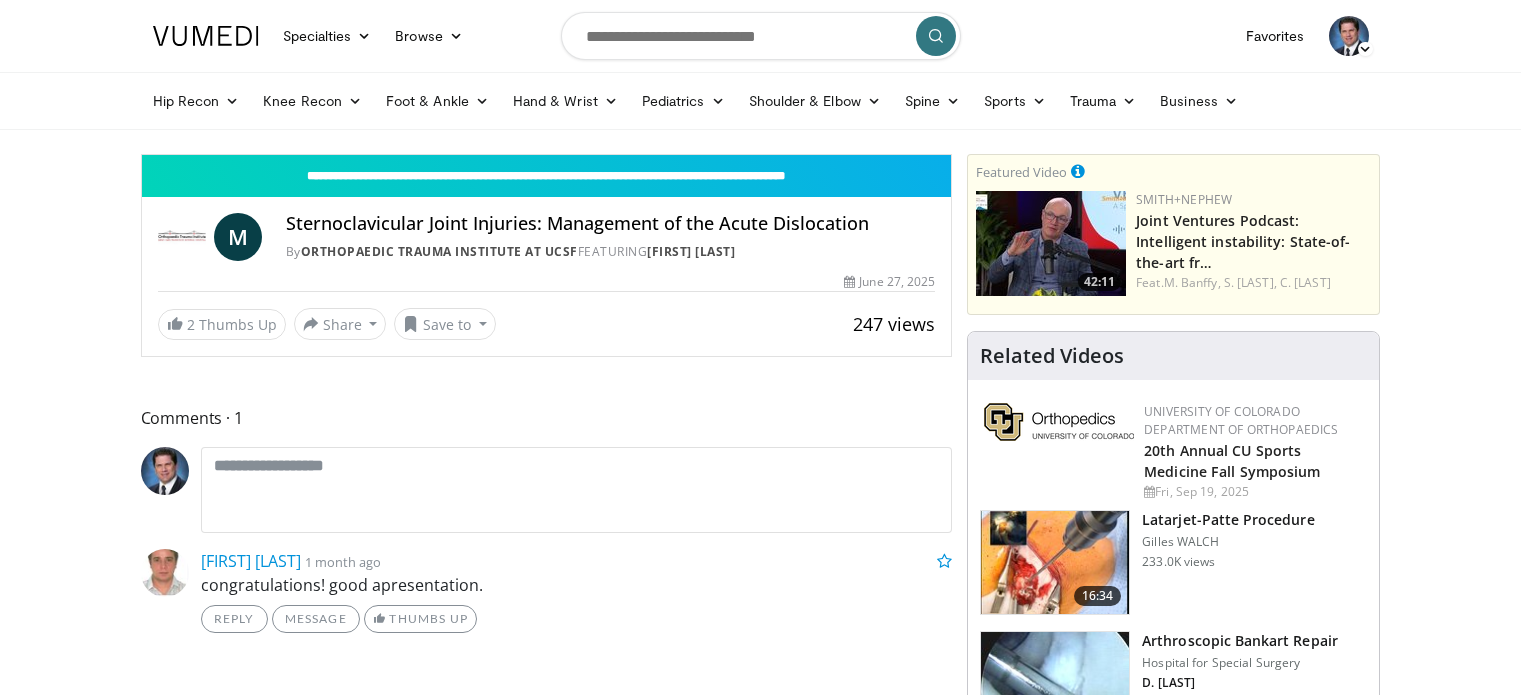 scroll, scrollTop: 0, scrollLeft: 0, axis: both 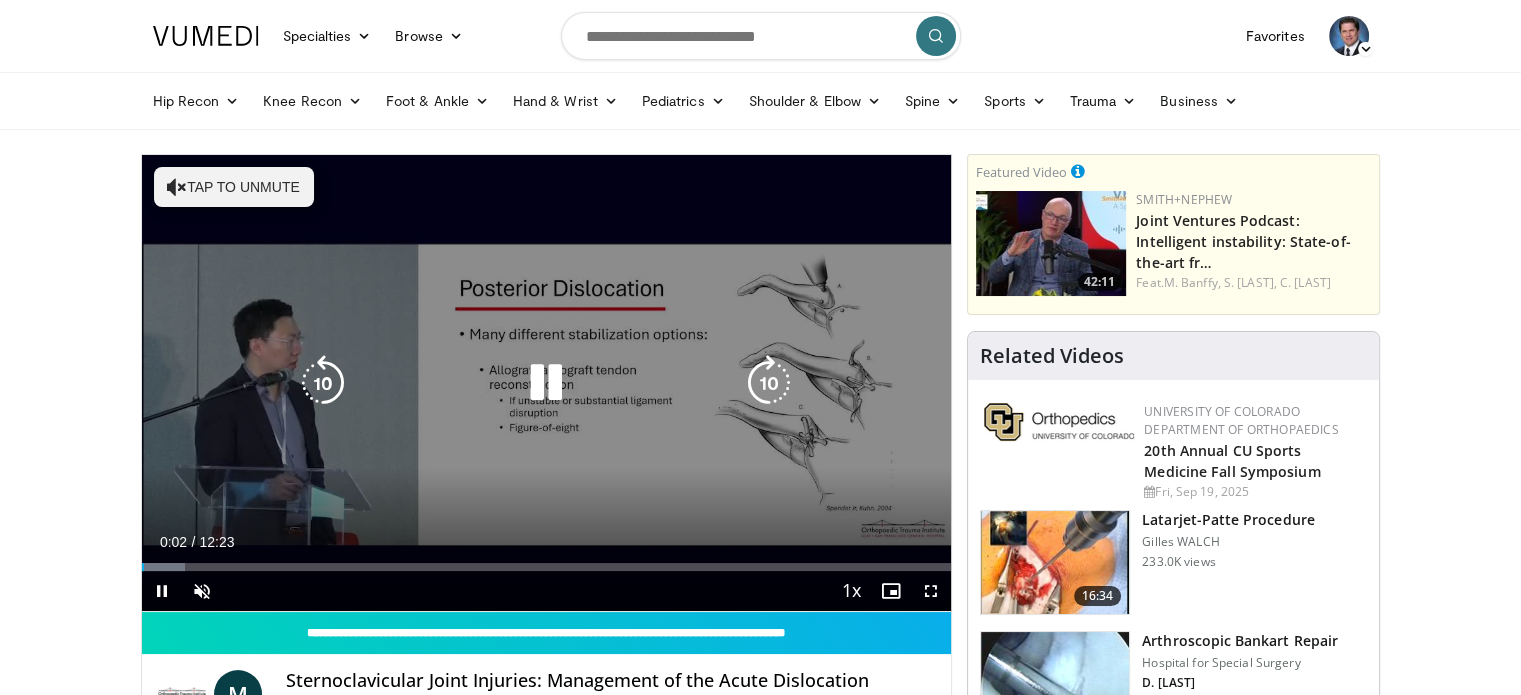 click on "Tap to unmute" at bounding box center [234, 187] 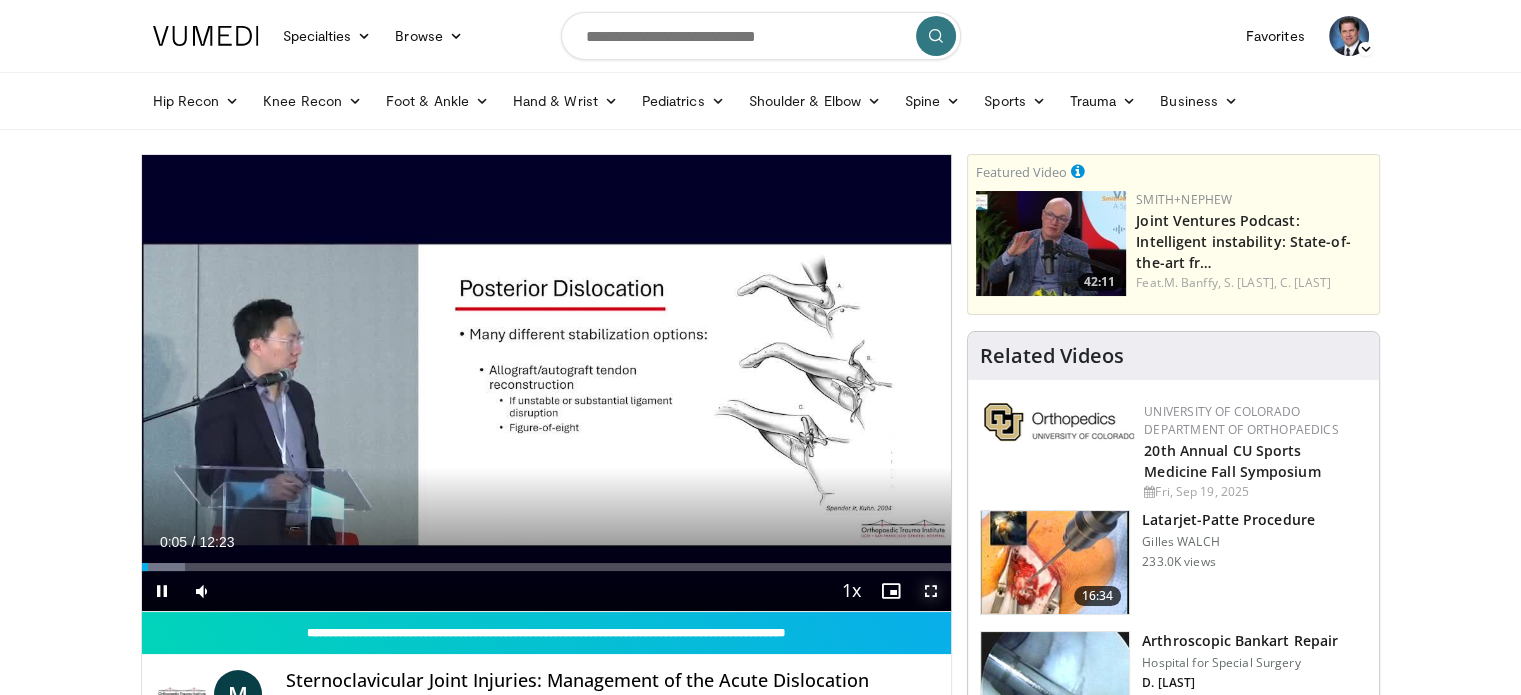 click at bounding box center (931, 591) 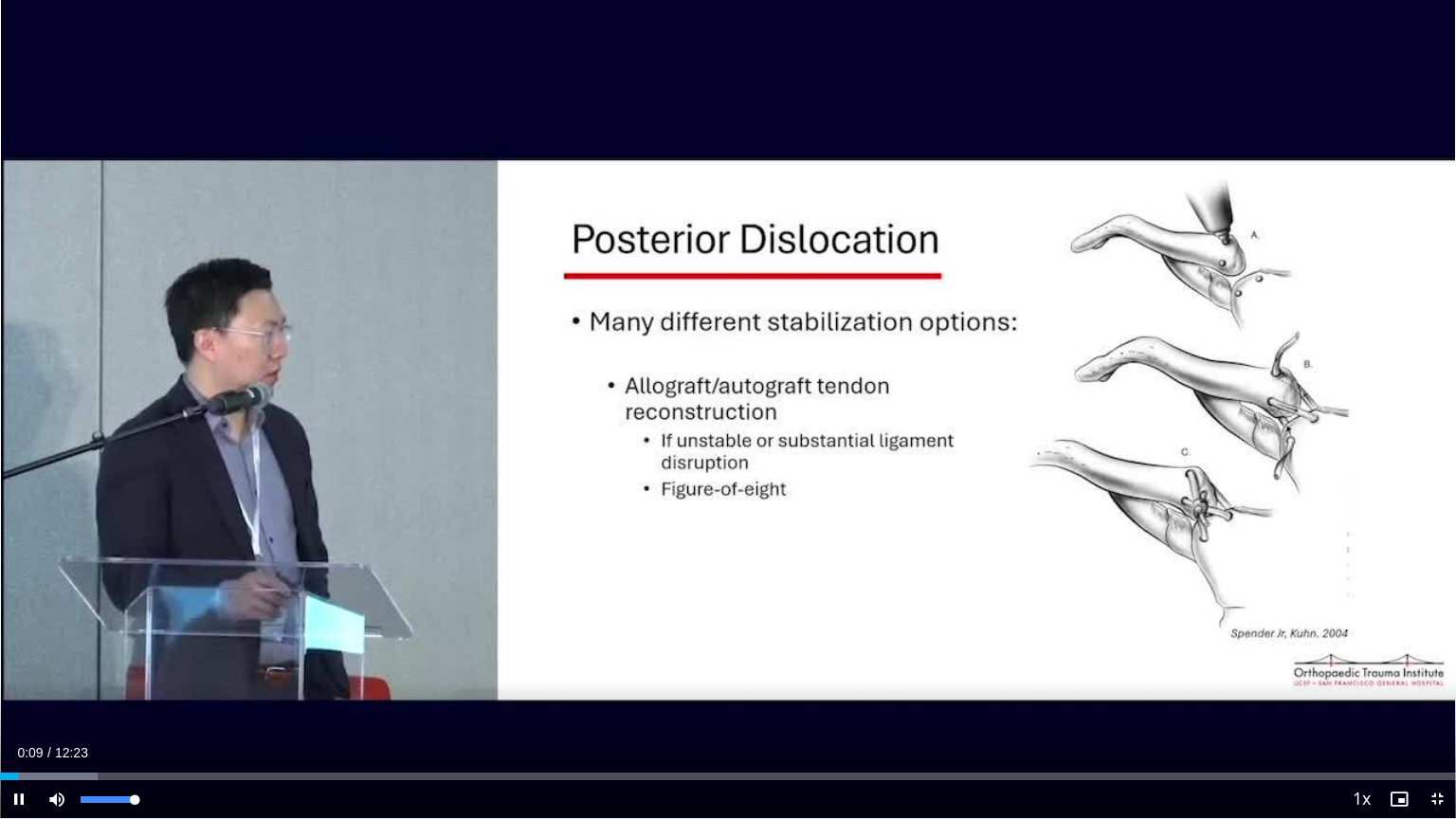 drag, startPoint x: 103, startPoint y: 796, endPoint x: 193, endPoint y: 789, distance: 90.27181 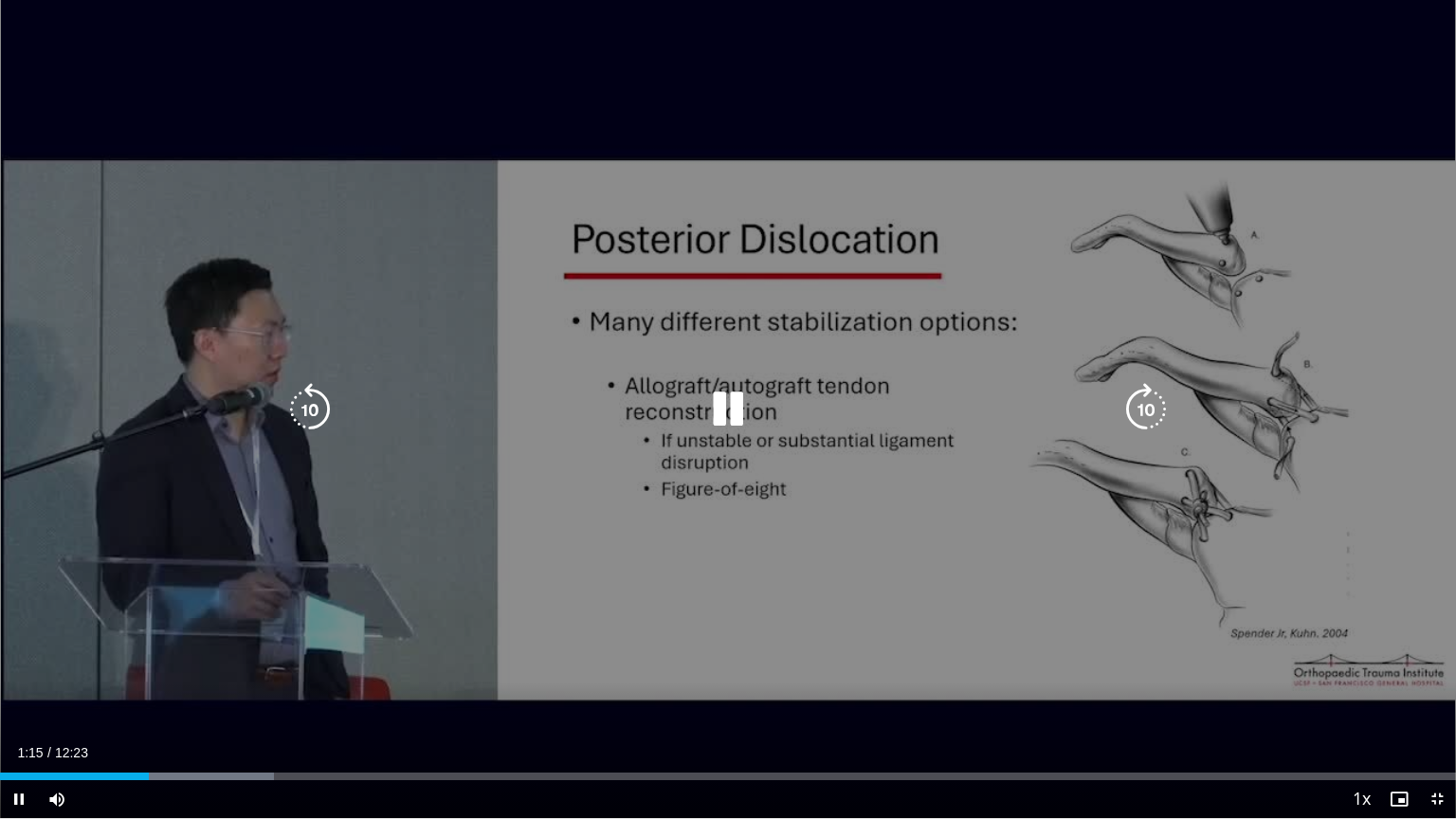 click at bounding box center [728, 410] 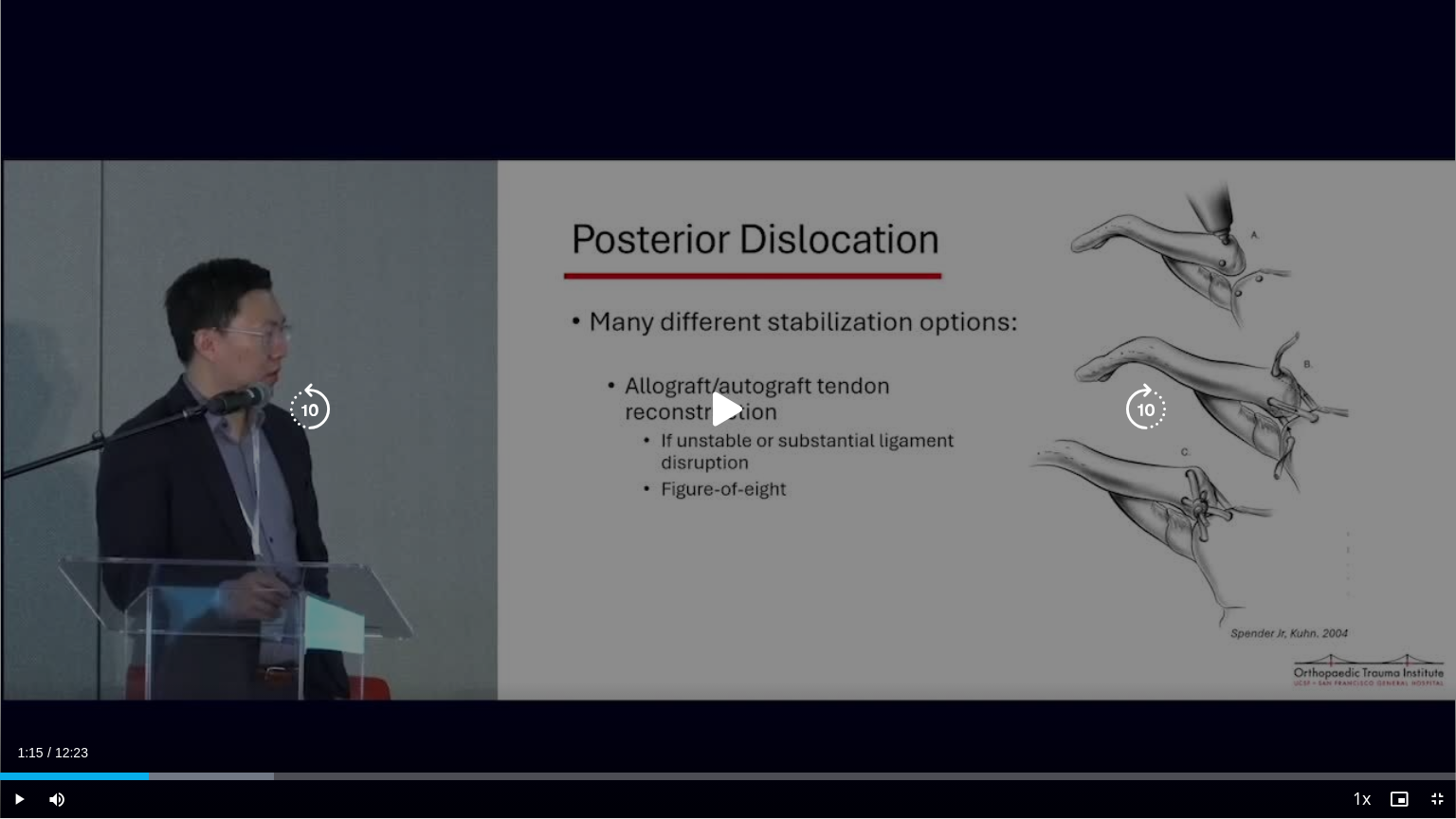 click at bounding box center [310, 410] 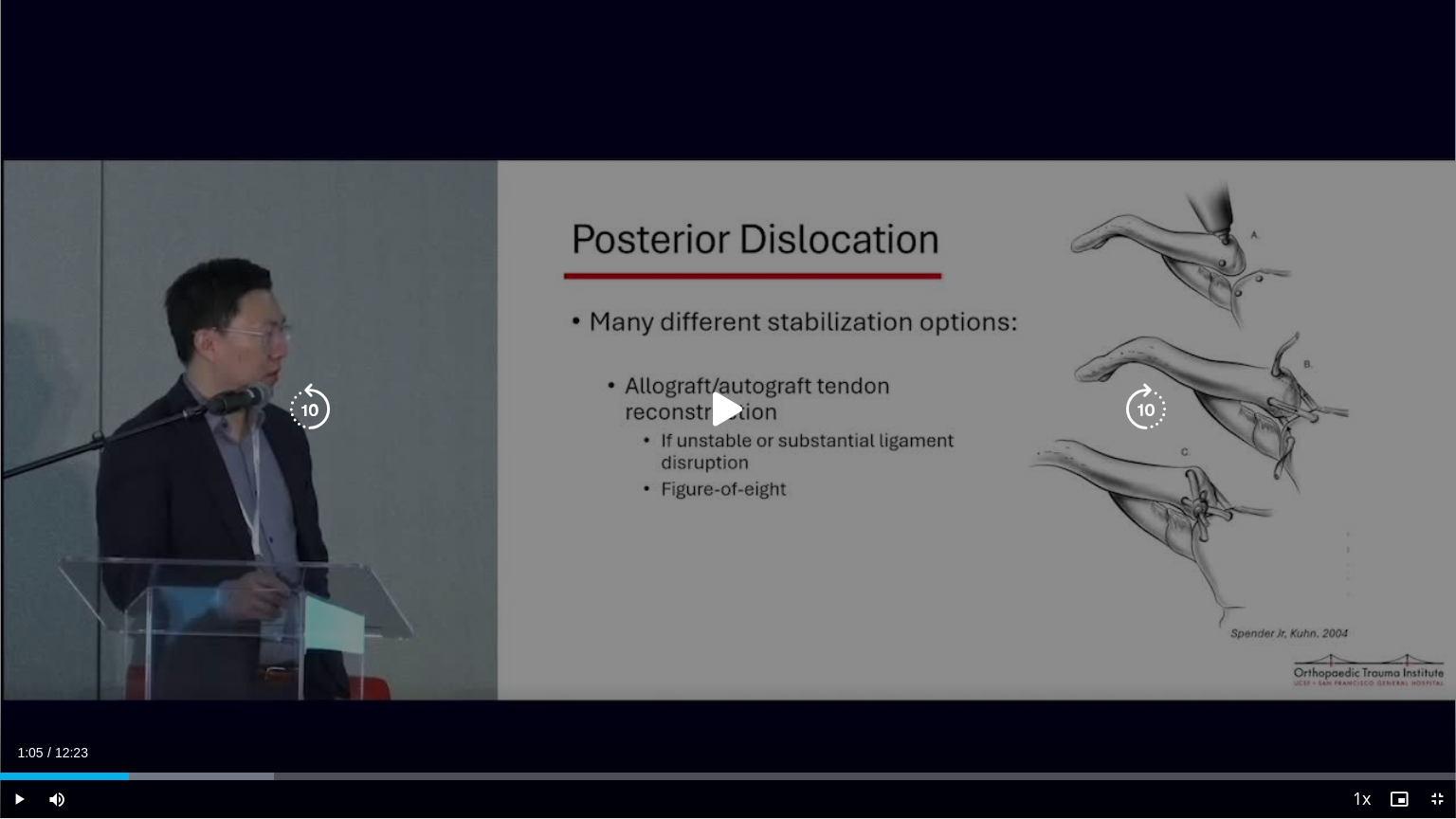 click at bounding box center (728, 410) 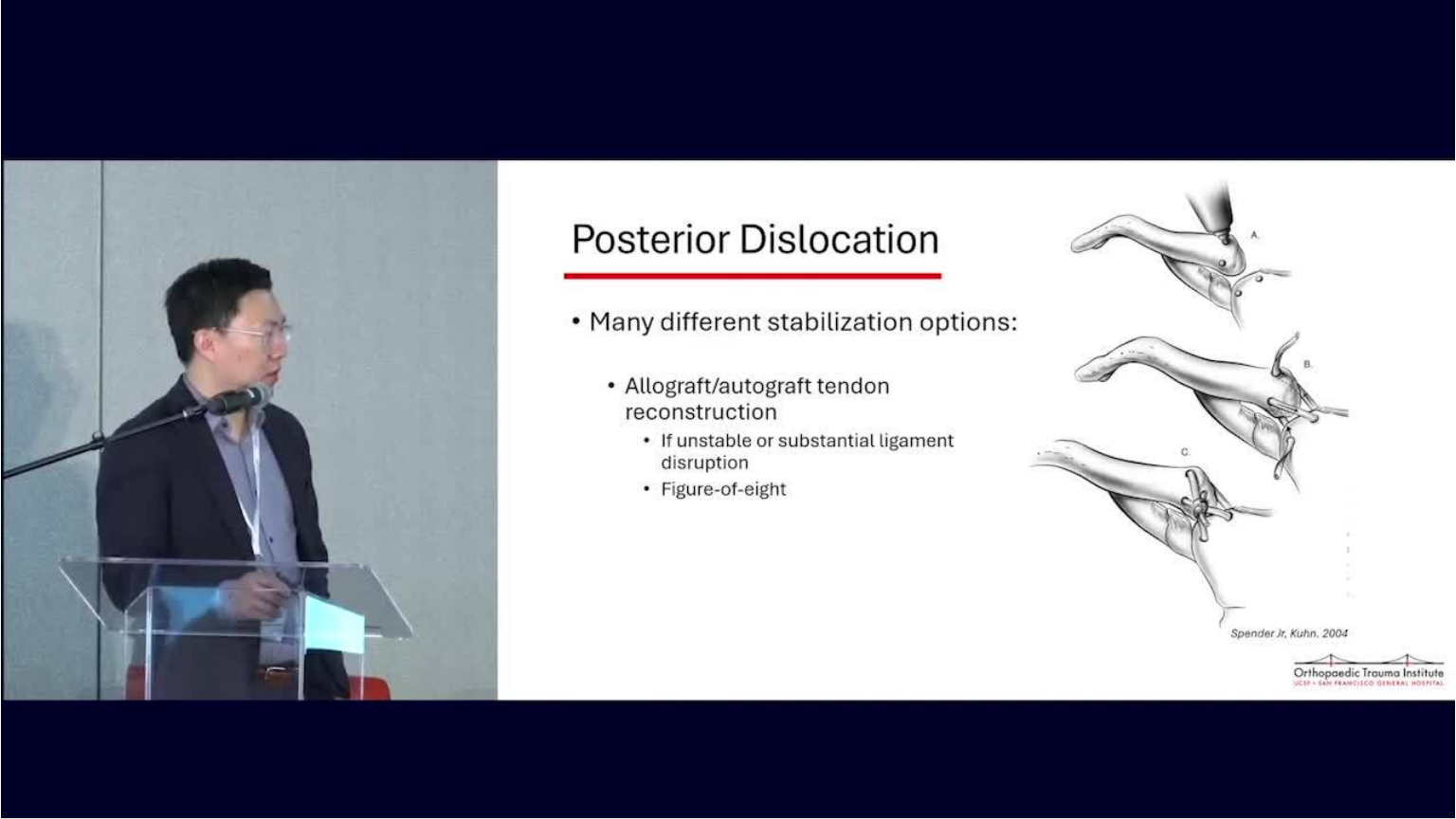 click on "10 seconds
Tap to unmute" at bounding box center [728, 409] 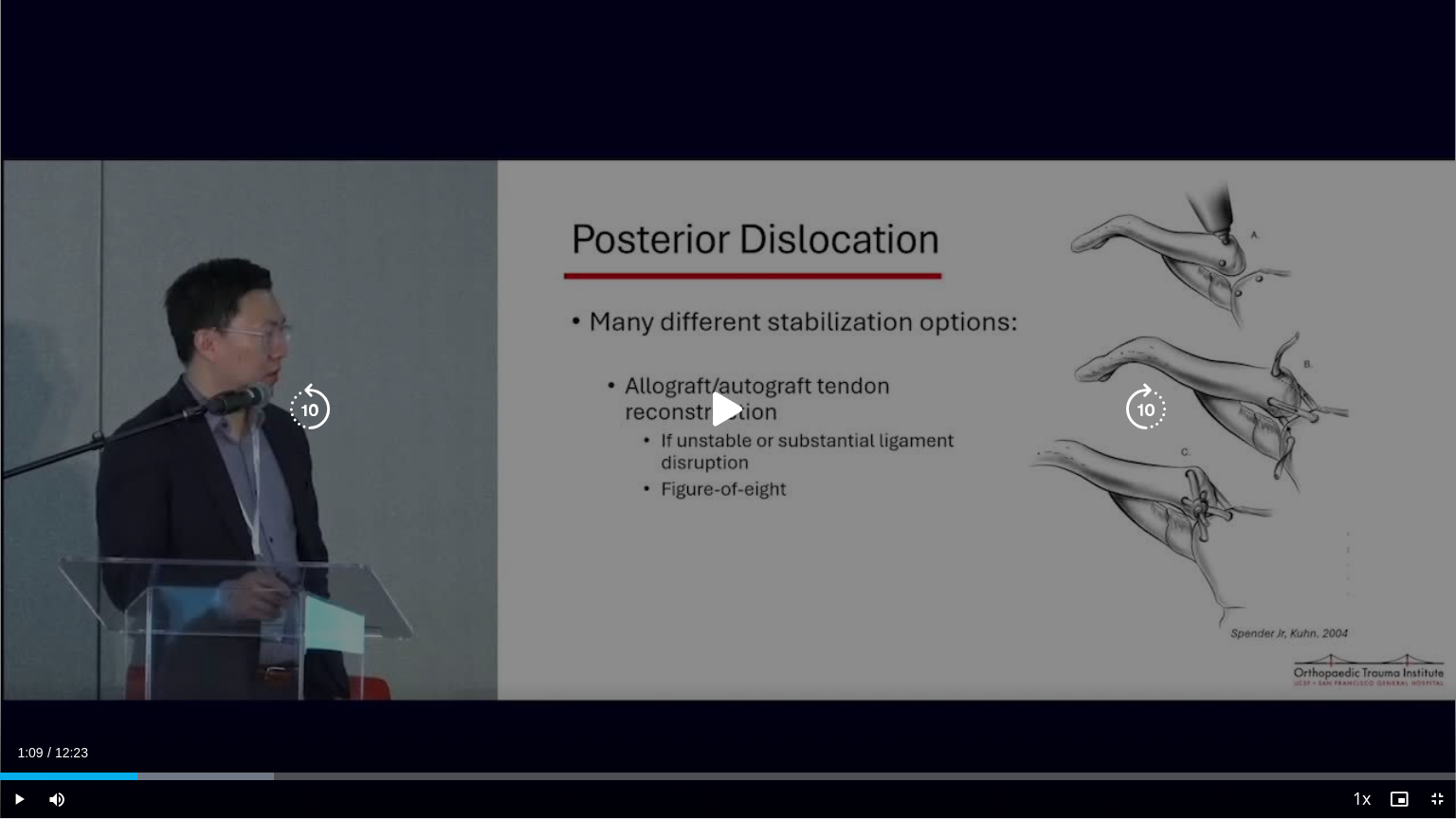 click at bounding box center [728, 410] 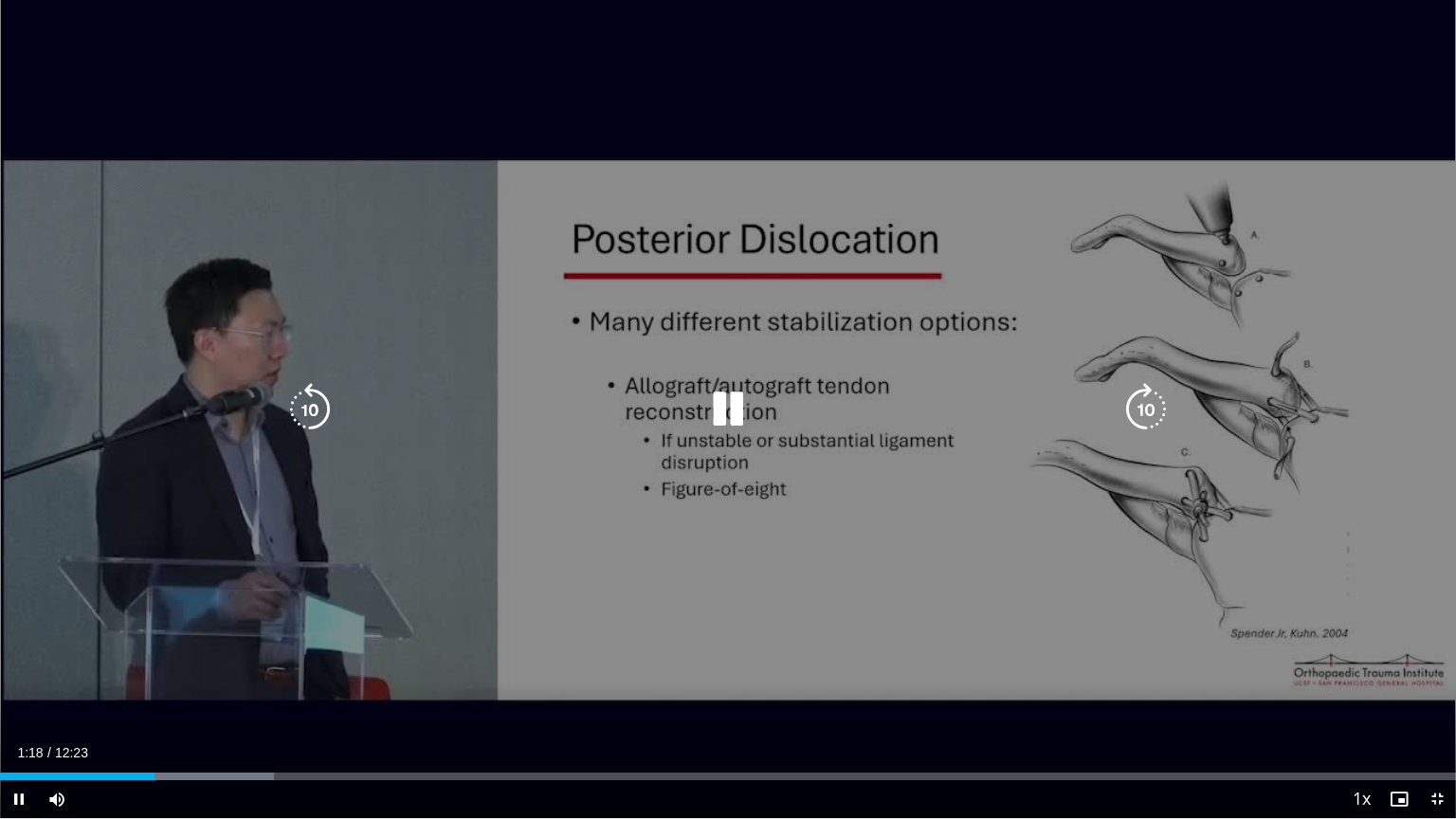 click at bounding box center (310, 410) 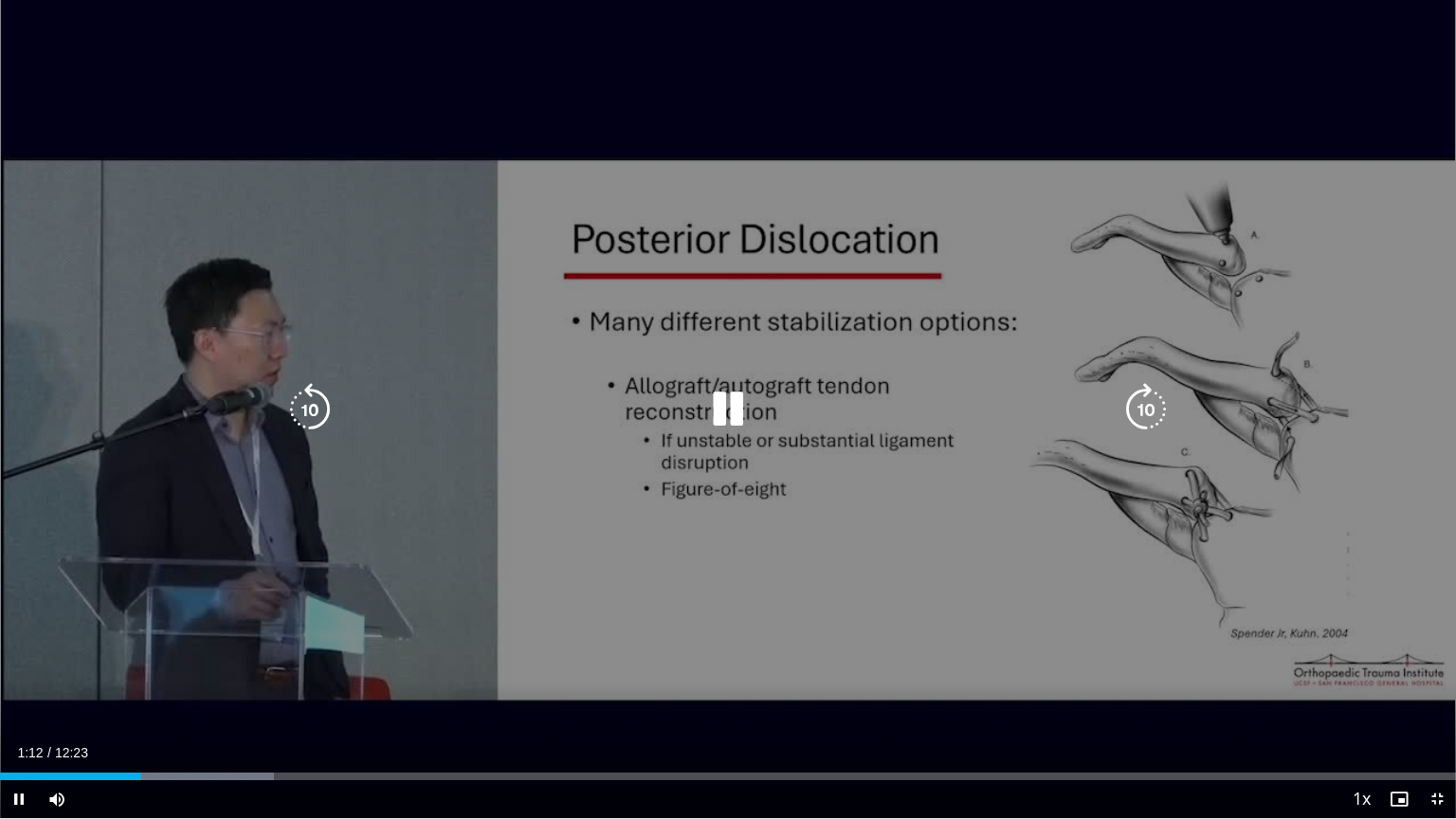click on "10 seconds
Tap to unmute" at bounding box center (728, 409) 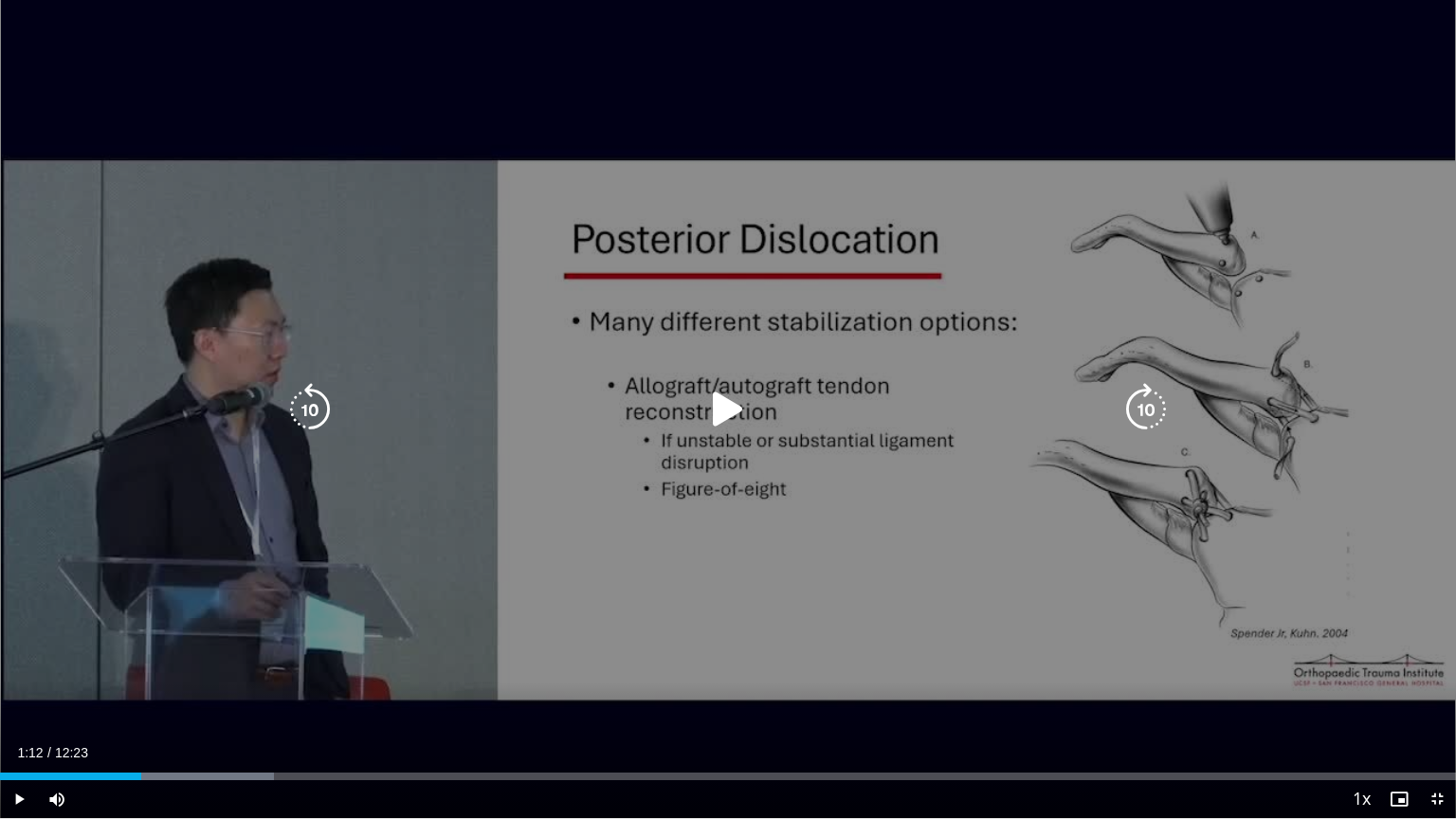 click at bounding box center [728, 410] 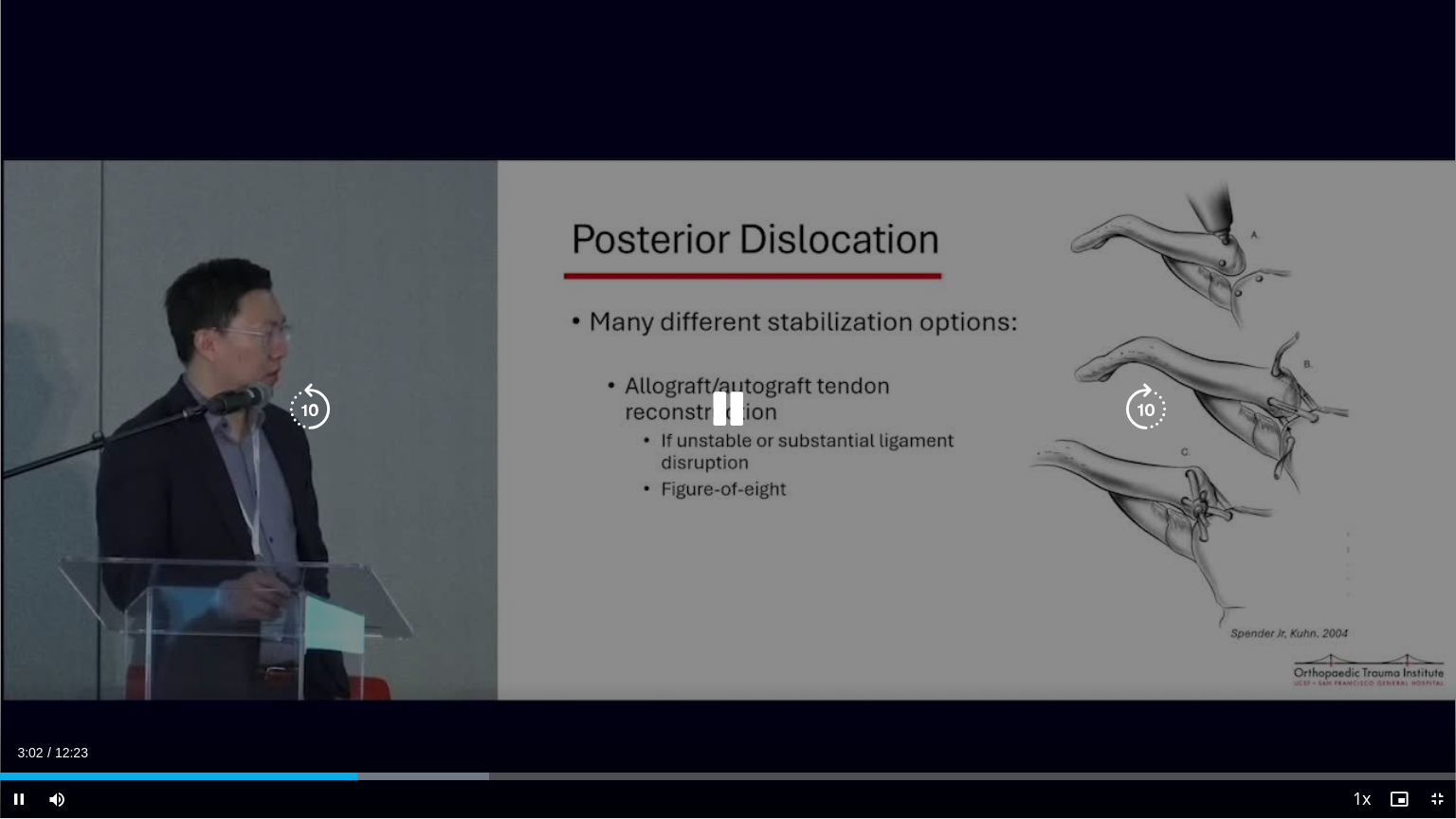 click at bounding box center (310, 410) 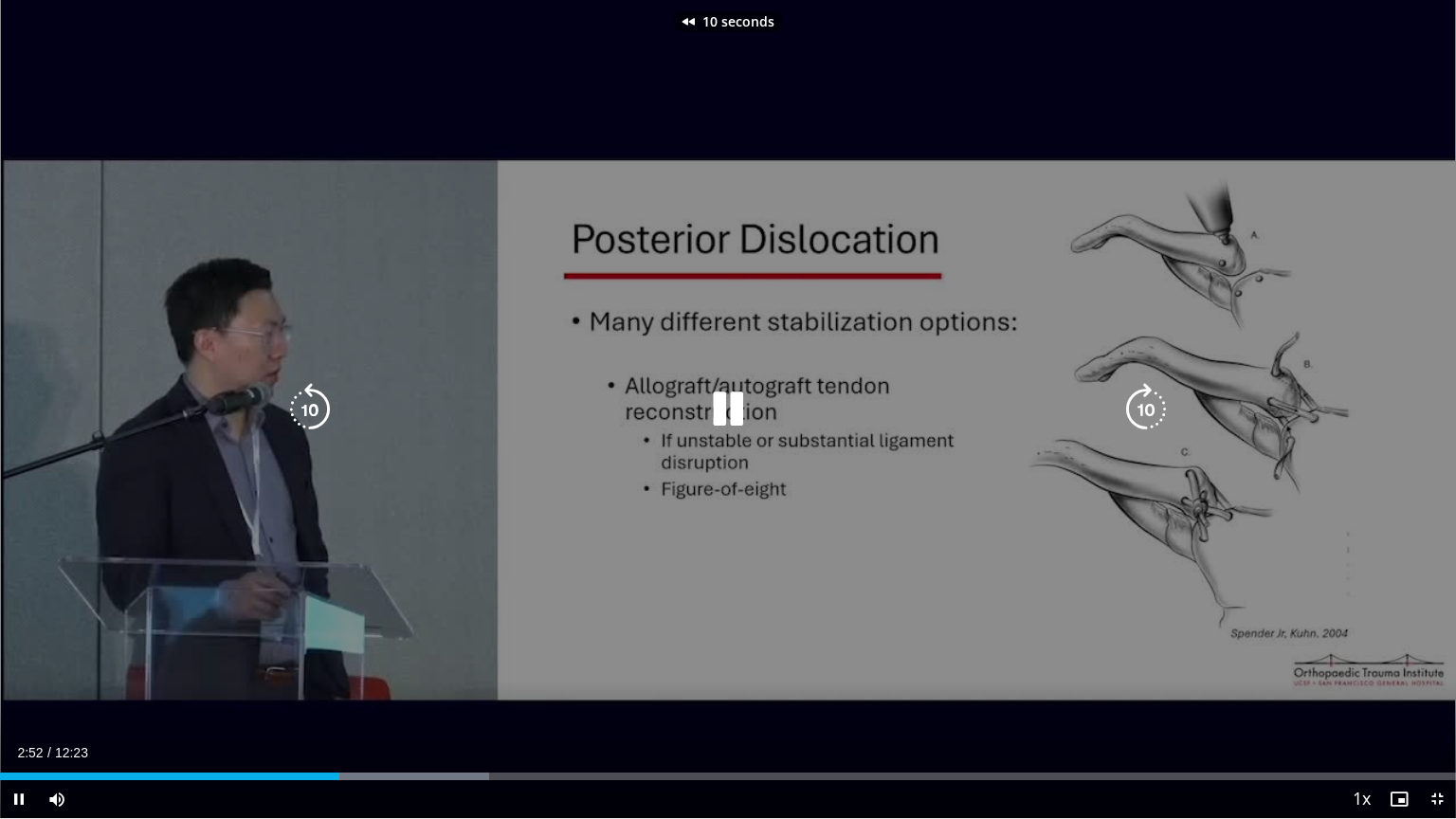 click at bounding box center [310, 410] 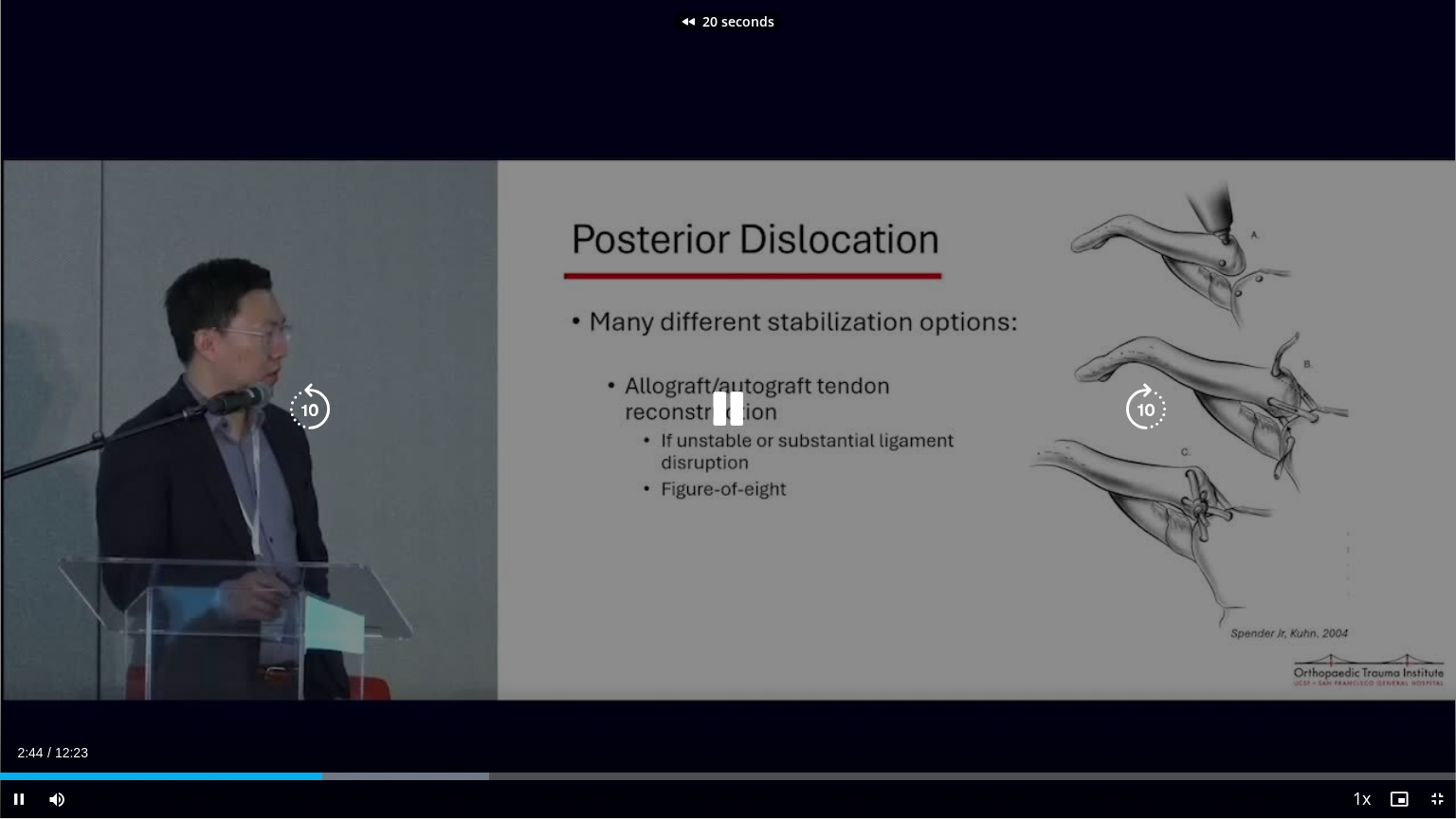 click at bounding box center [310, 410] 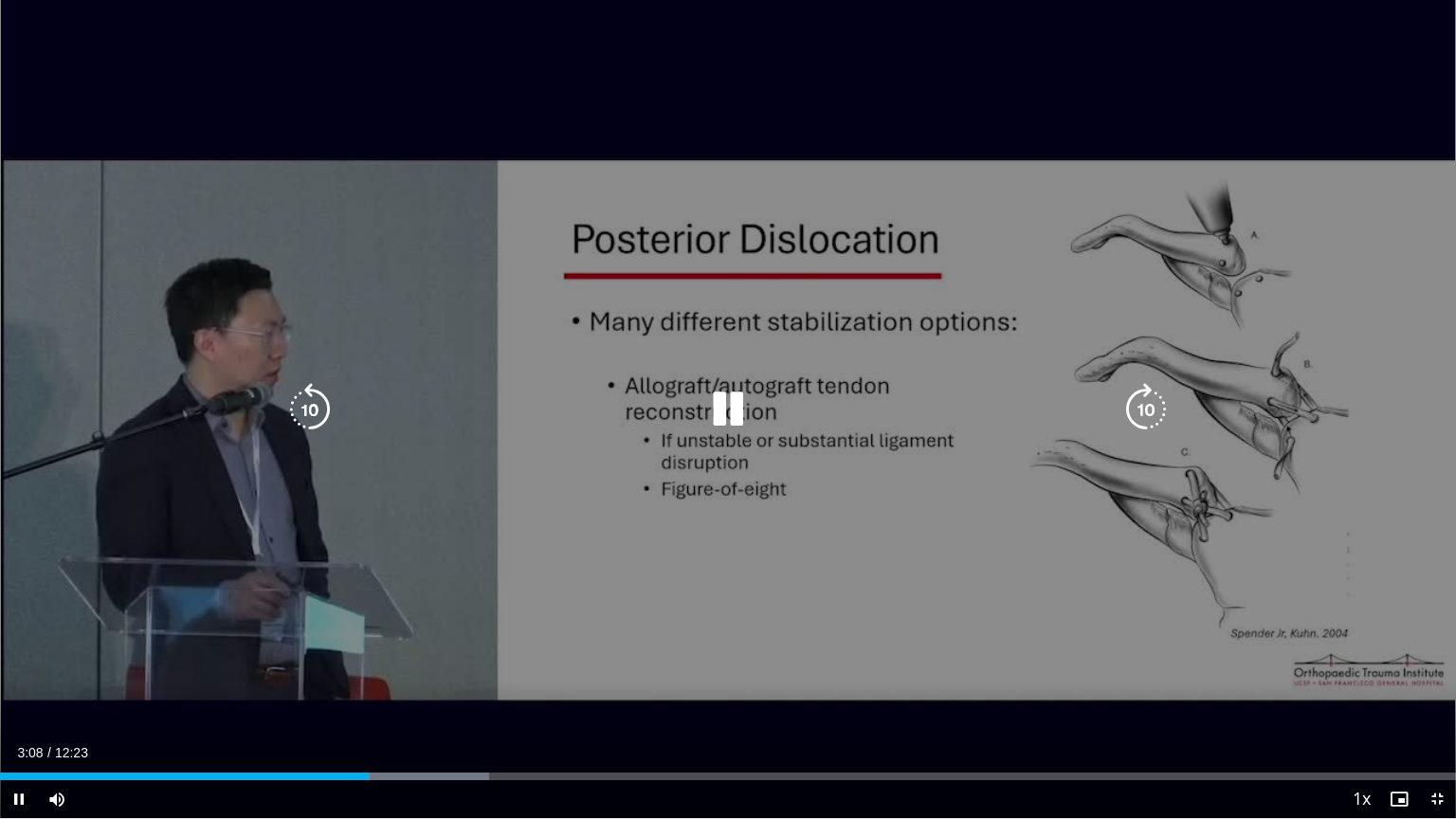 click at bounding box center (310, 410) 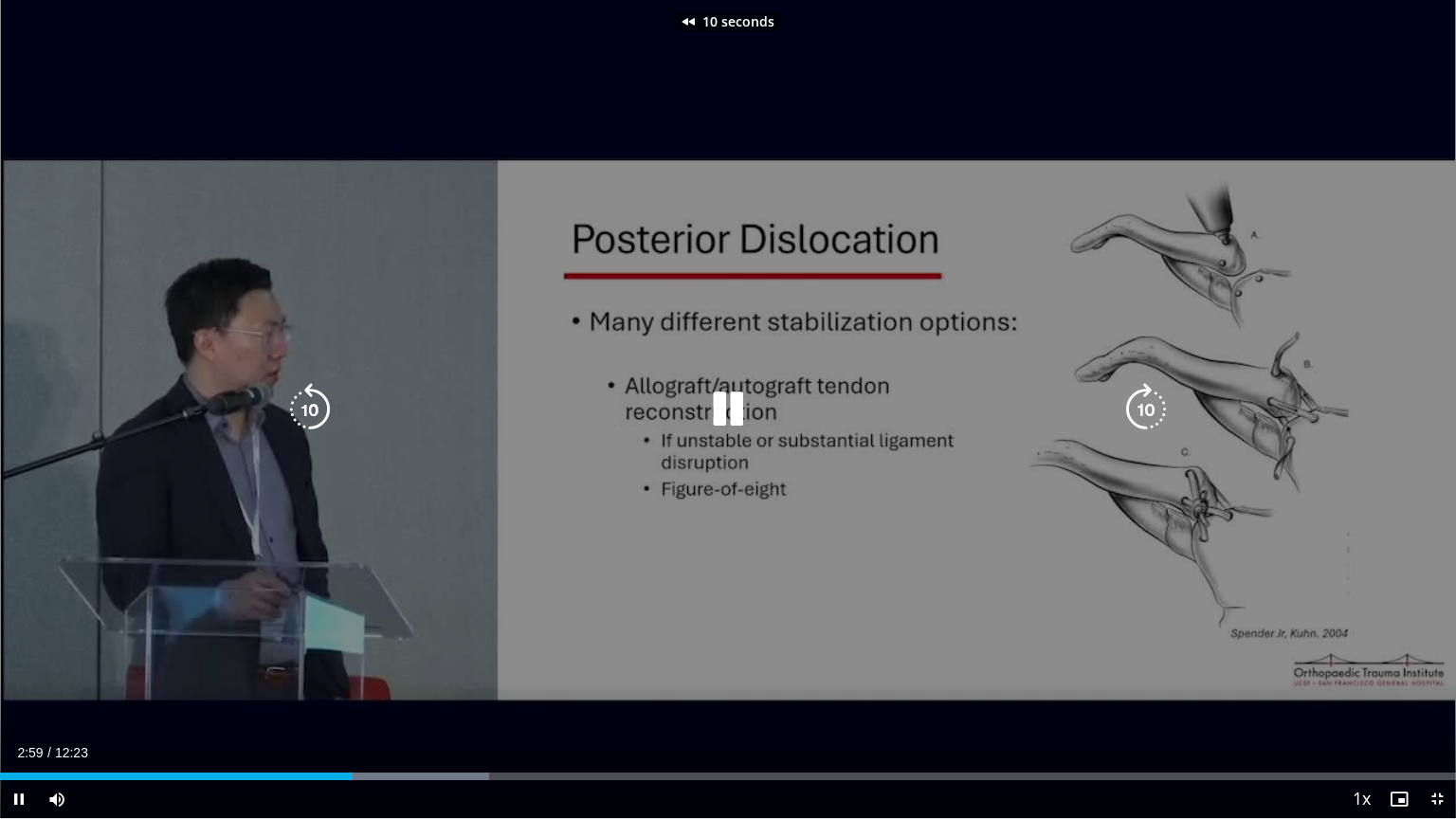 click on "10 seconds
Tap to unmute" at bounding box center [728, 409] 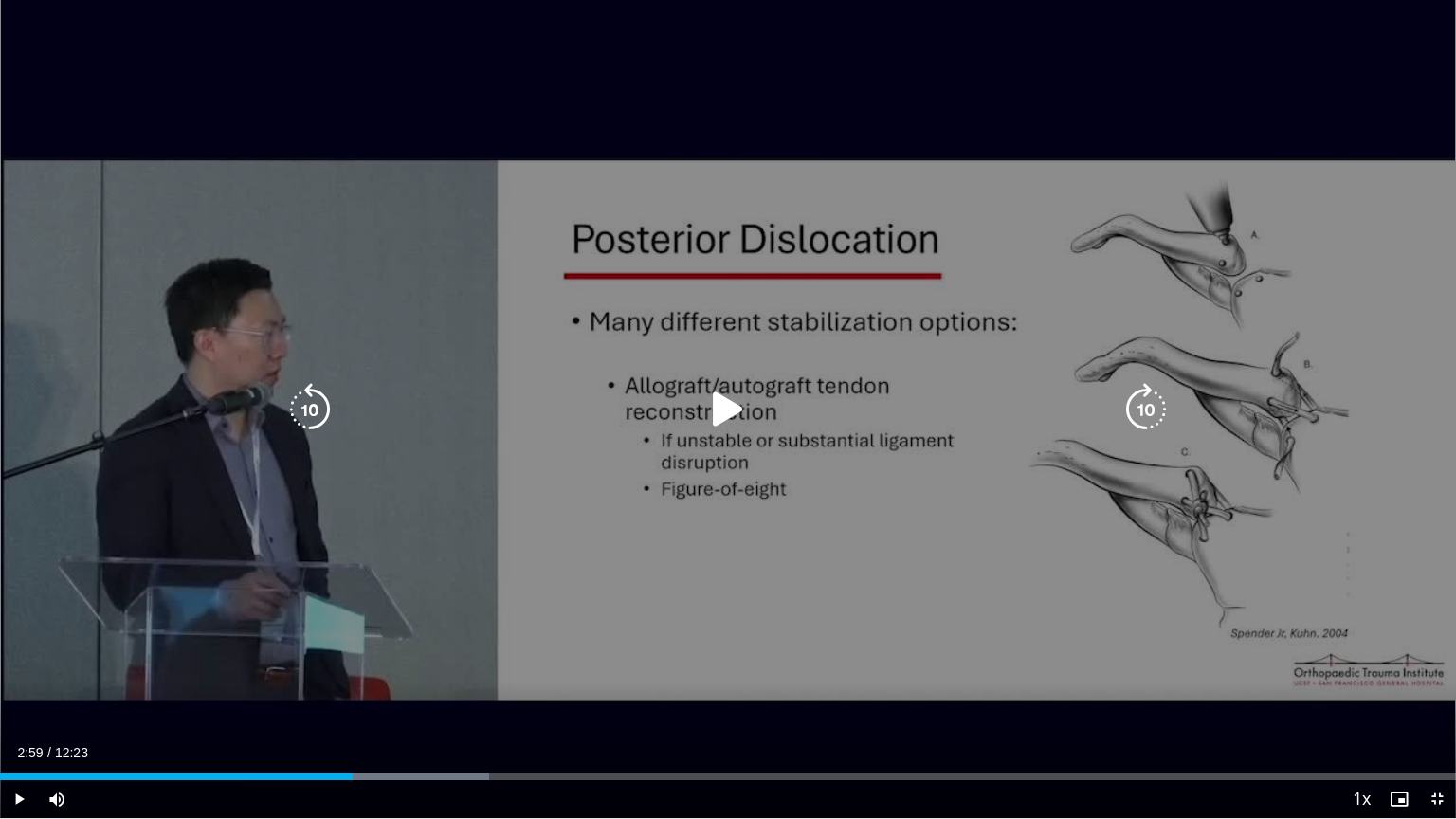 click on "10 seconds
Tap to unmute" at bounding box center (728, 409) 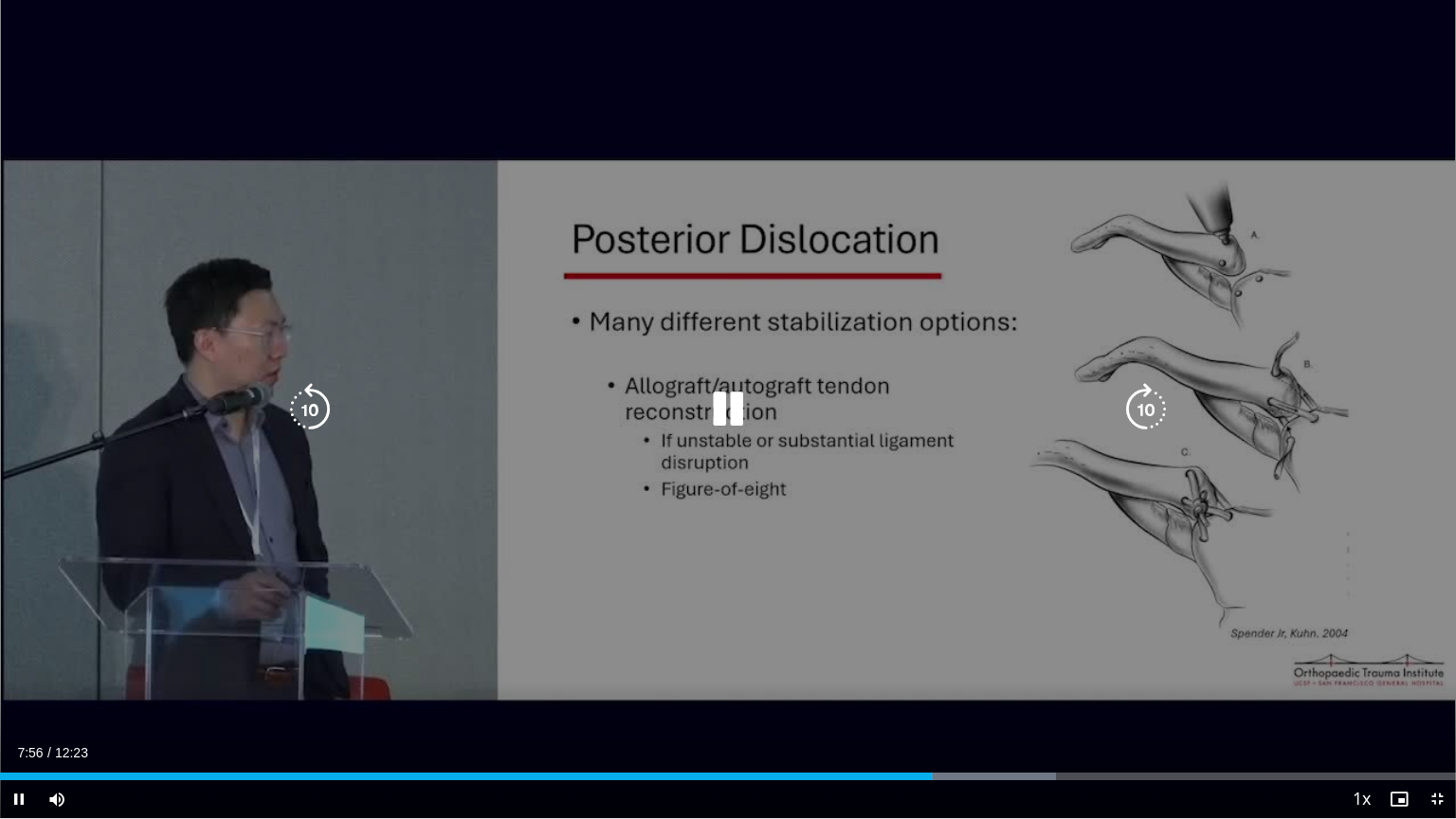 click at bounding box center [1146, 410] 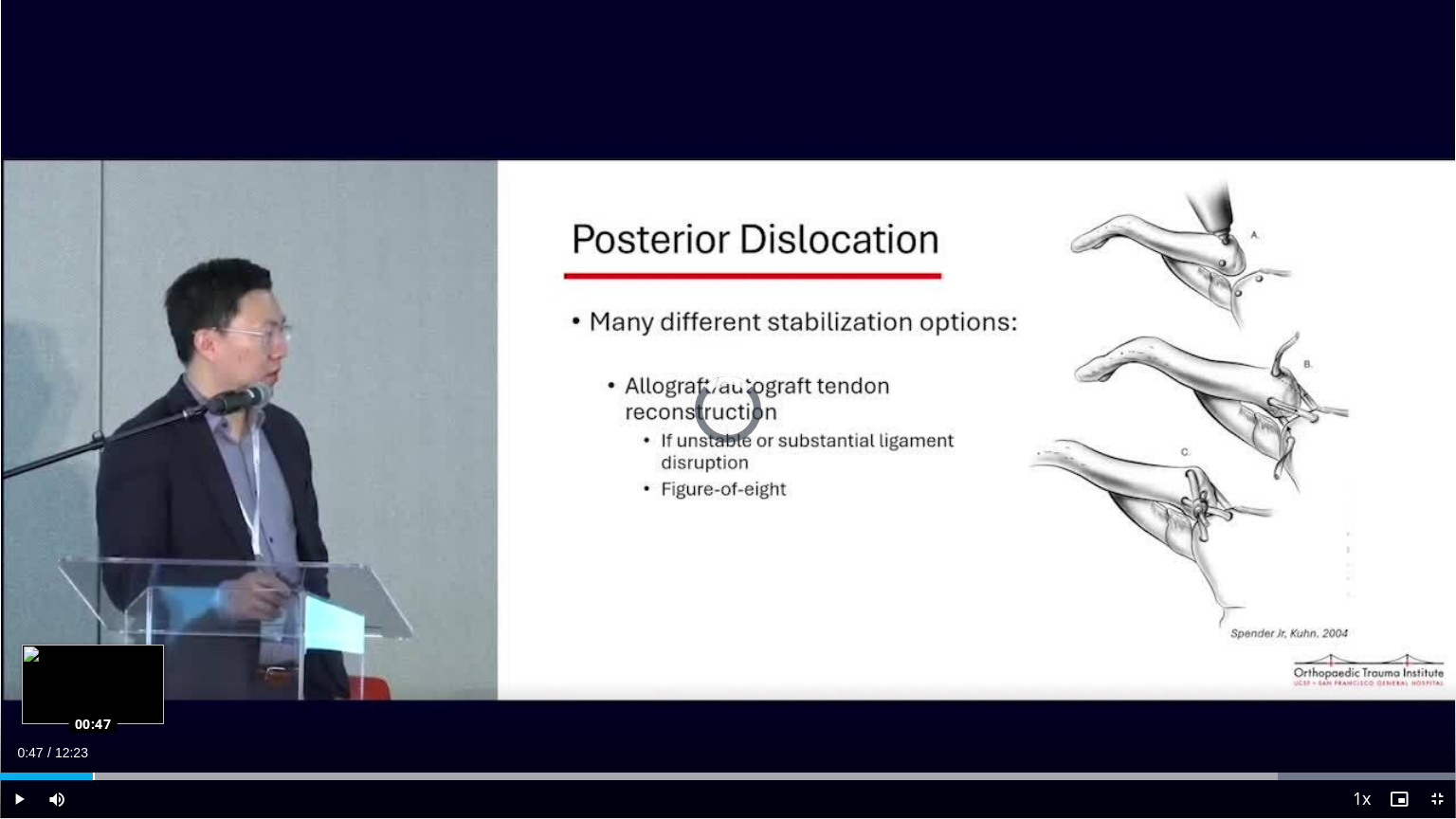 click on "Loaded :  100.00% 00:47 00:47" at bounding box center (728, 776) 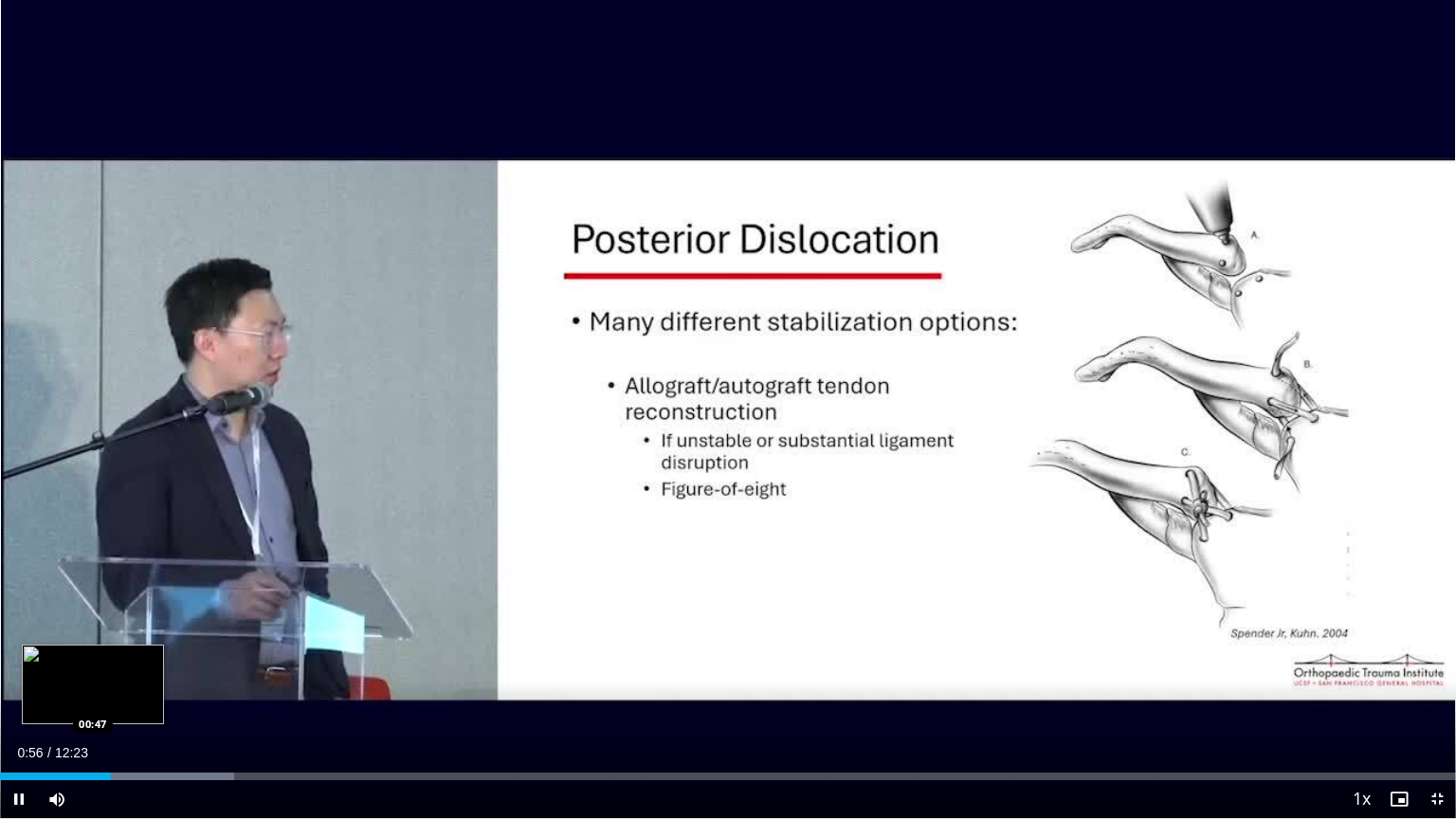 click on "Loaded :  16.11% 00:56 00:47" at bounding box center [728, 776] 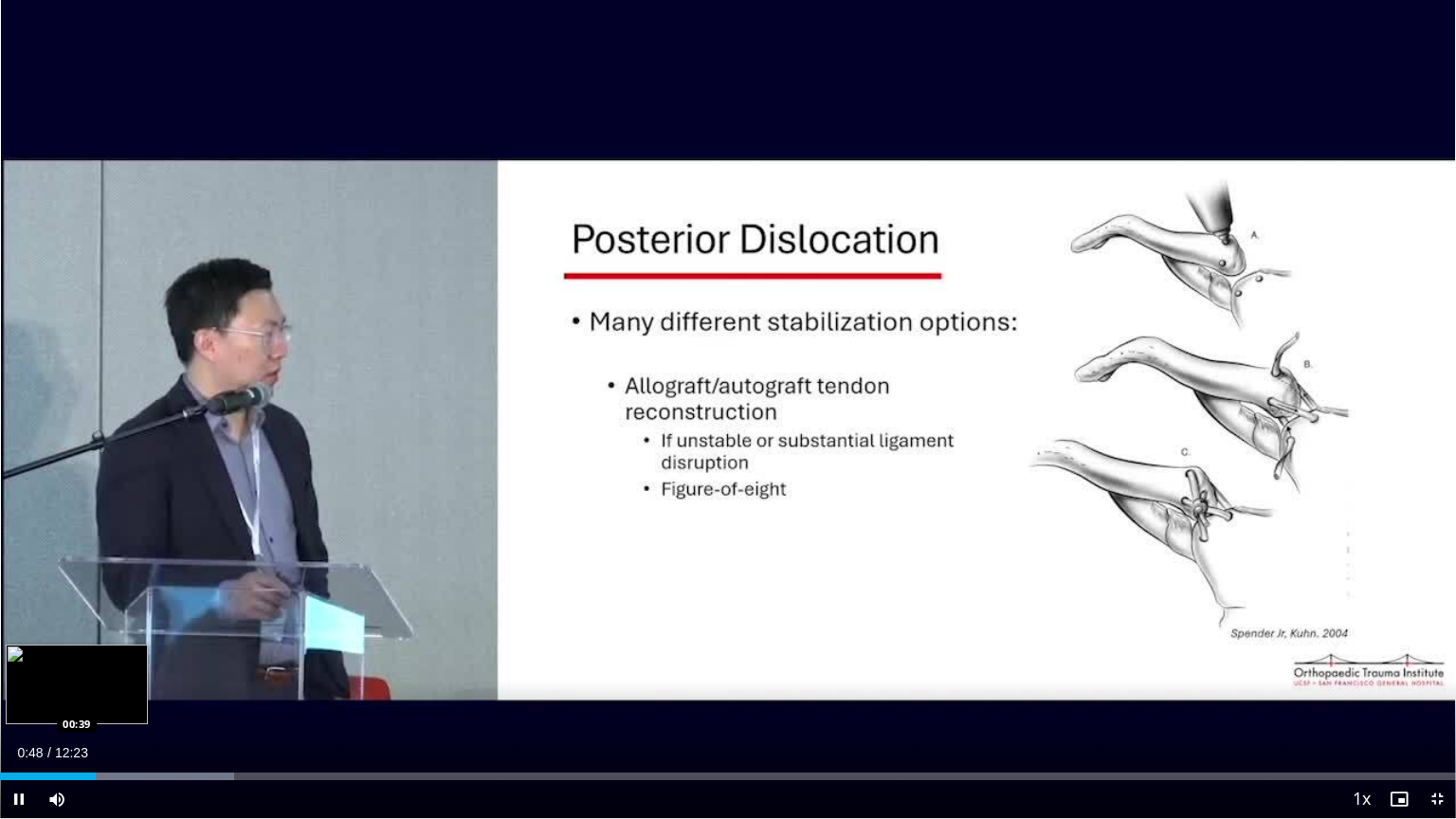 click on "00:48" at bounding box center [47, 776] 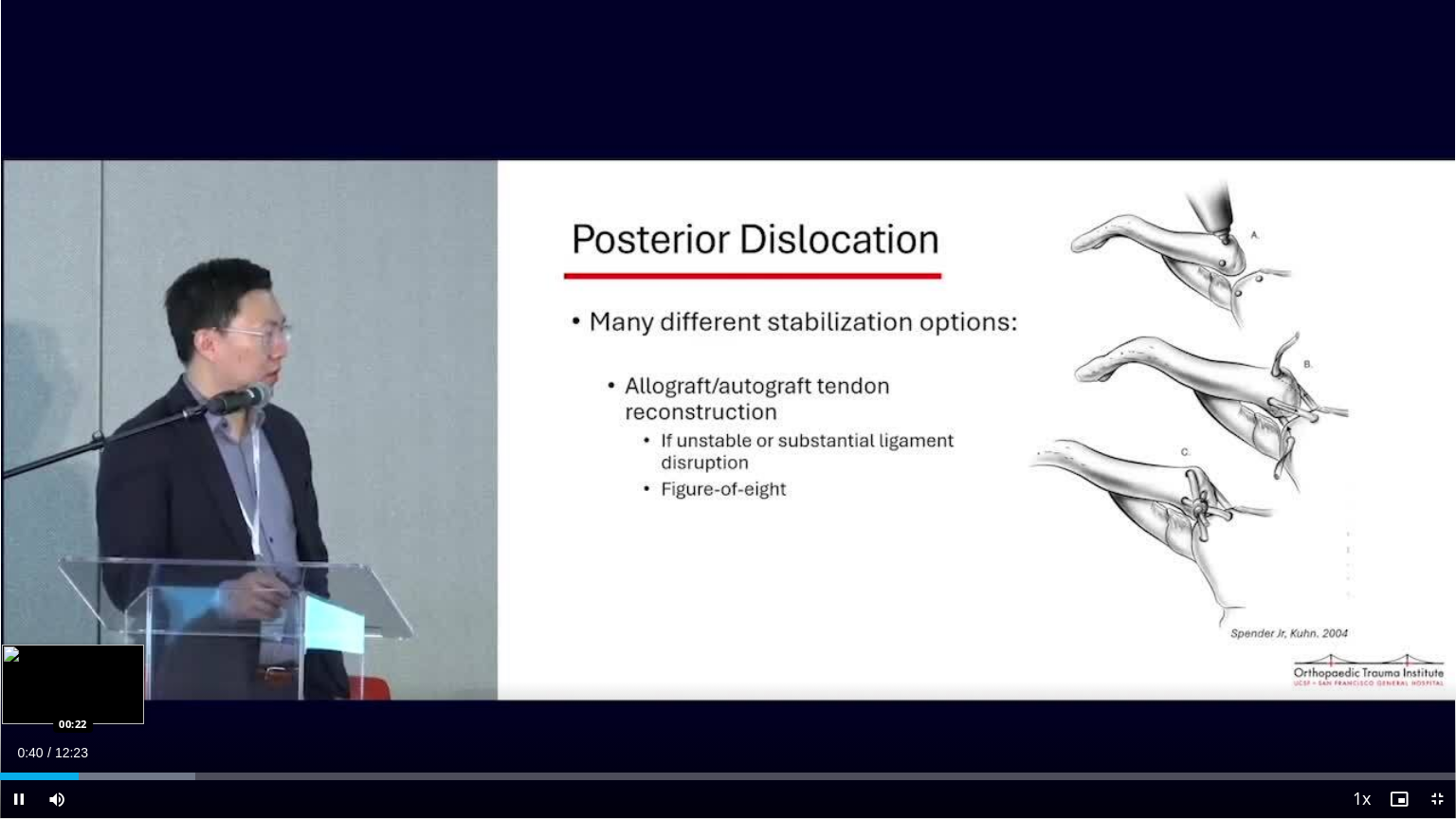 click on "Loaded :  13.43% 00:40 00:22" at bounding box center (728, 771) 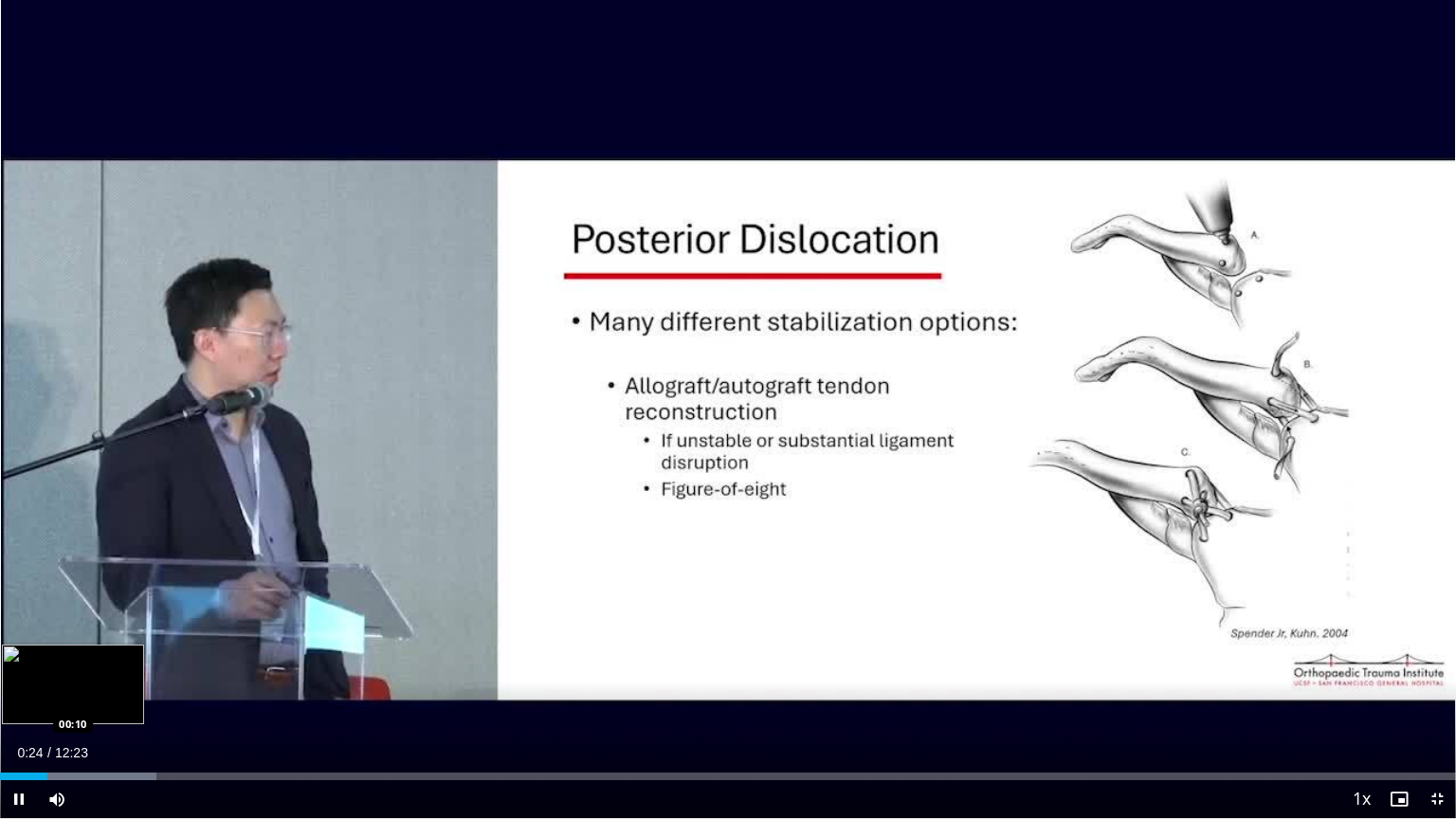 click on "00:24" at bounding box center [24, 776] 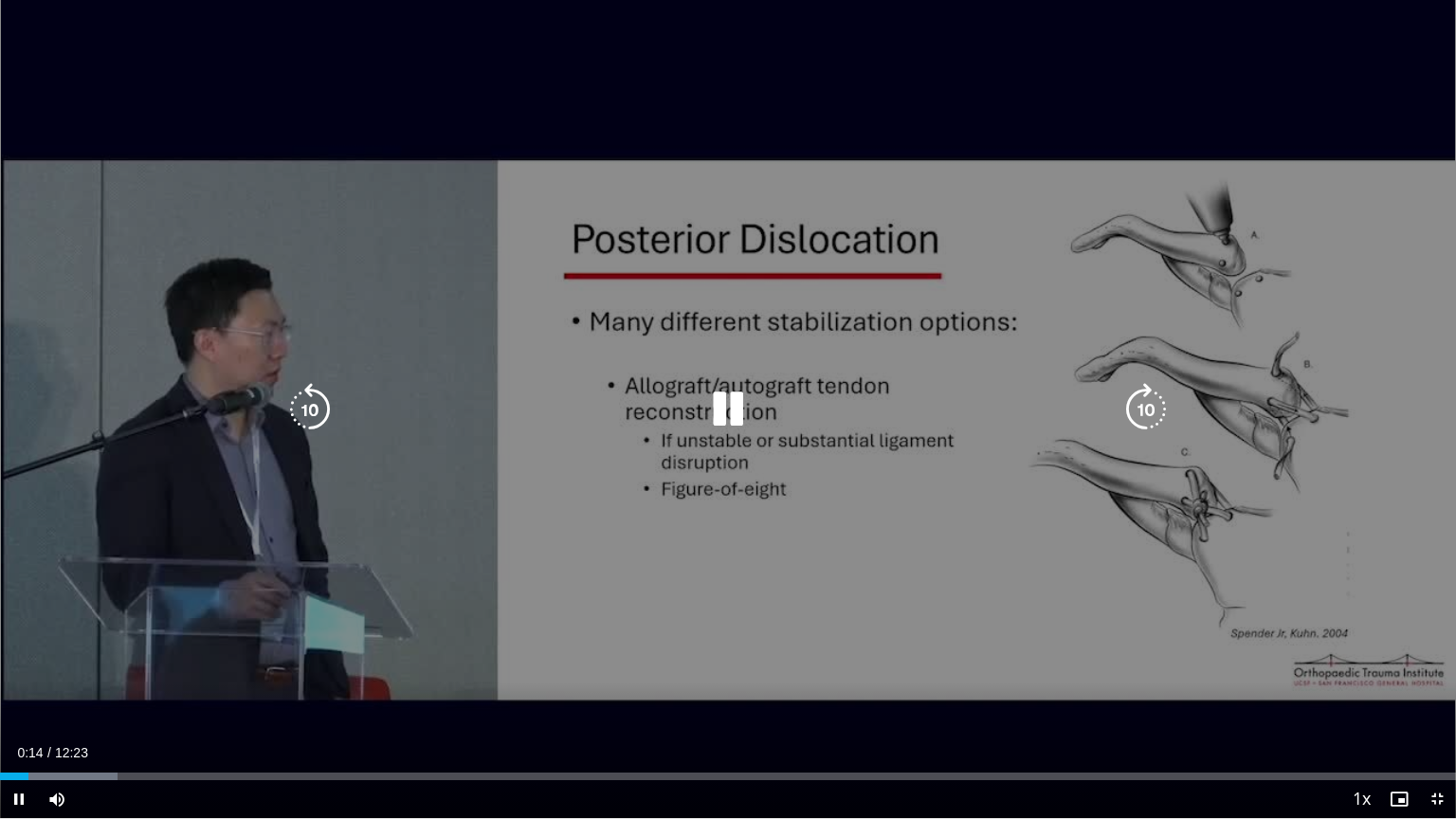 click at bounding box center [1146, 410] 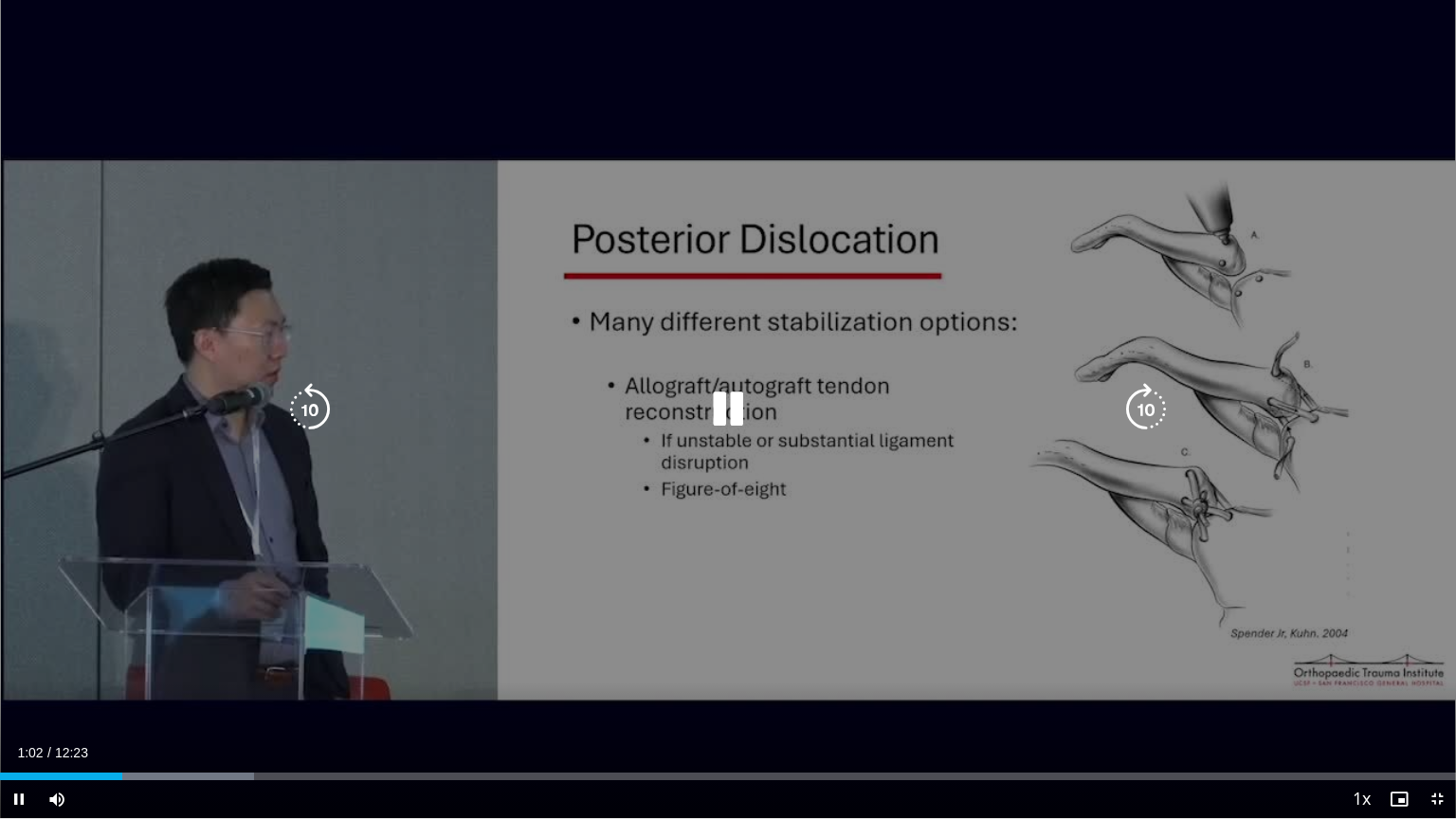 click at bounding box center [1146, 410] 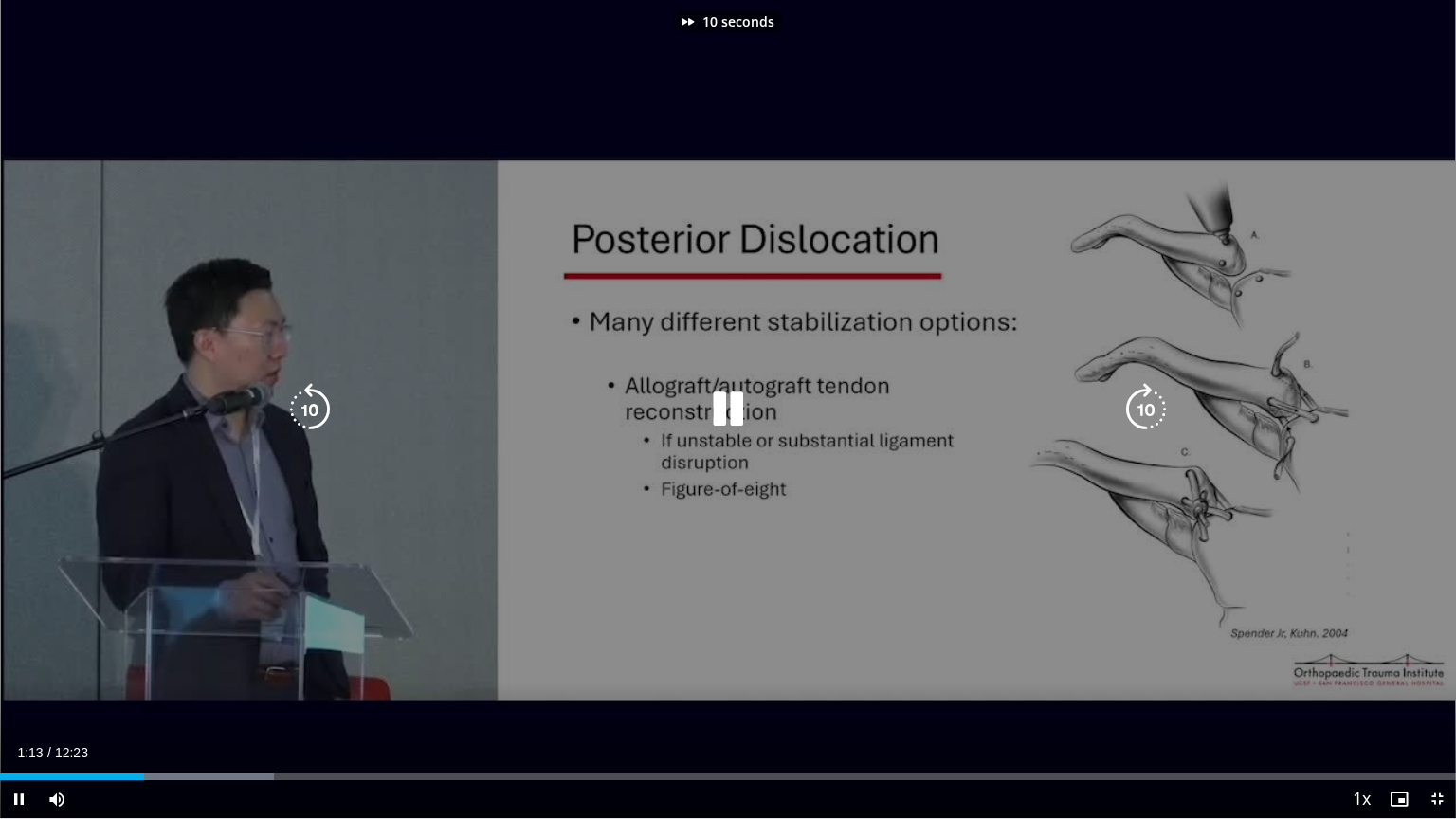 click at bounding box center (1146, 410) 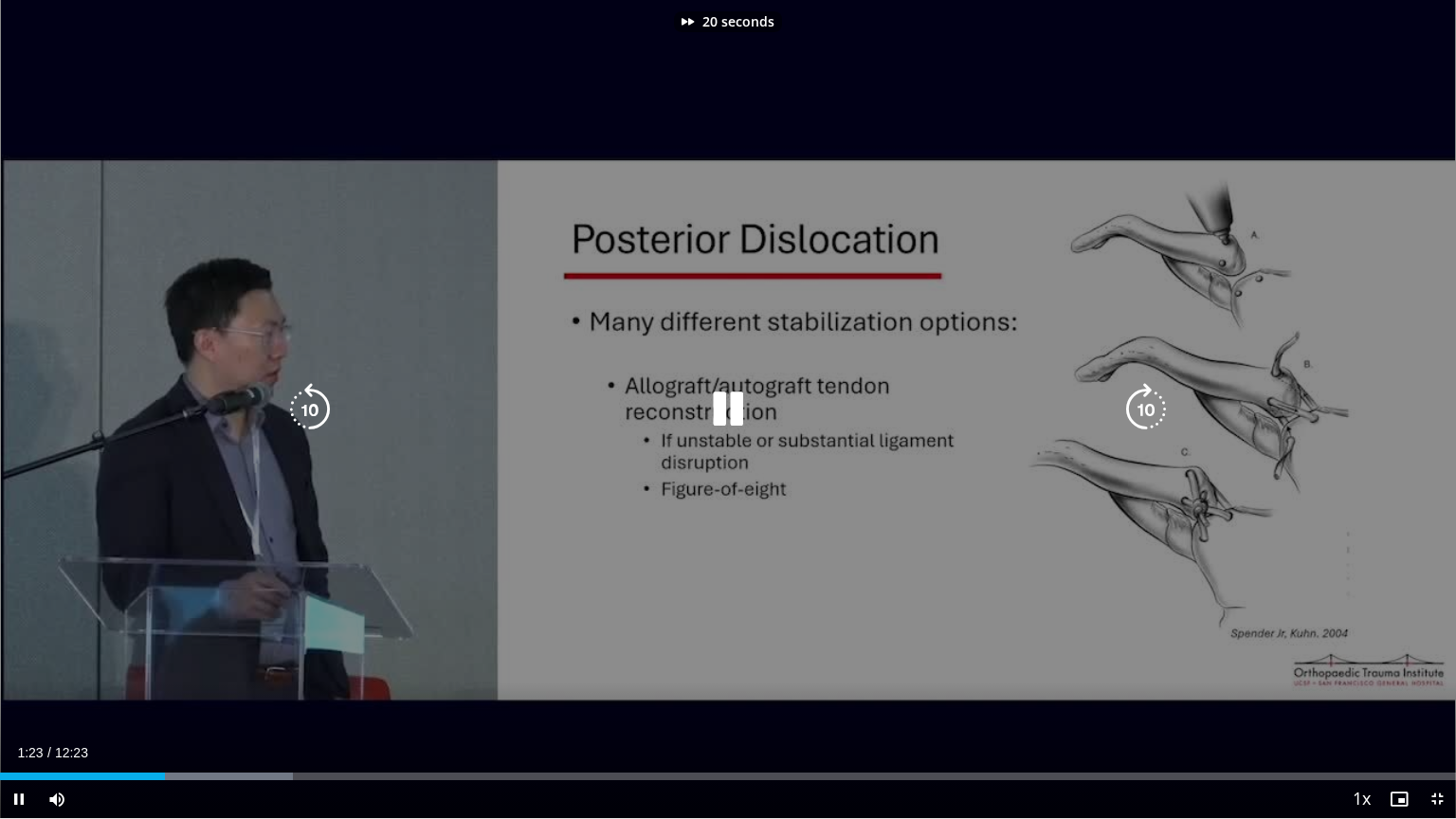 click at bounding box center (1146, 410) 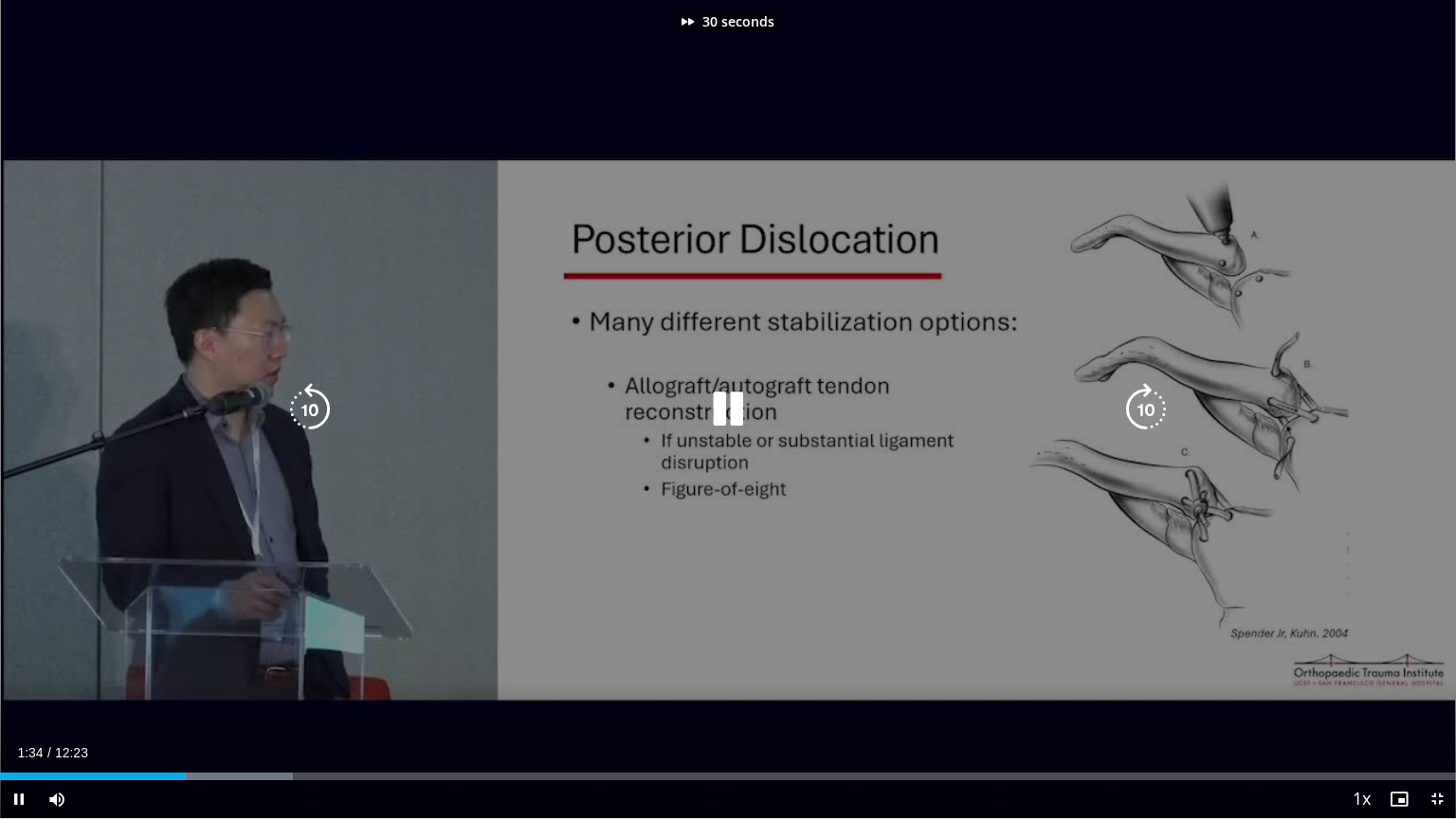 click at bounding box center [1146, 410] 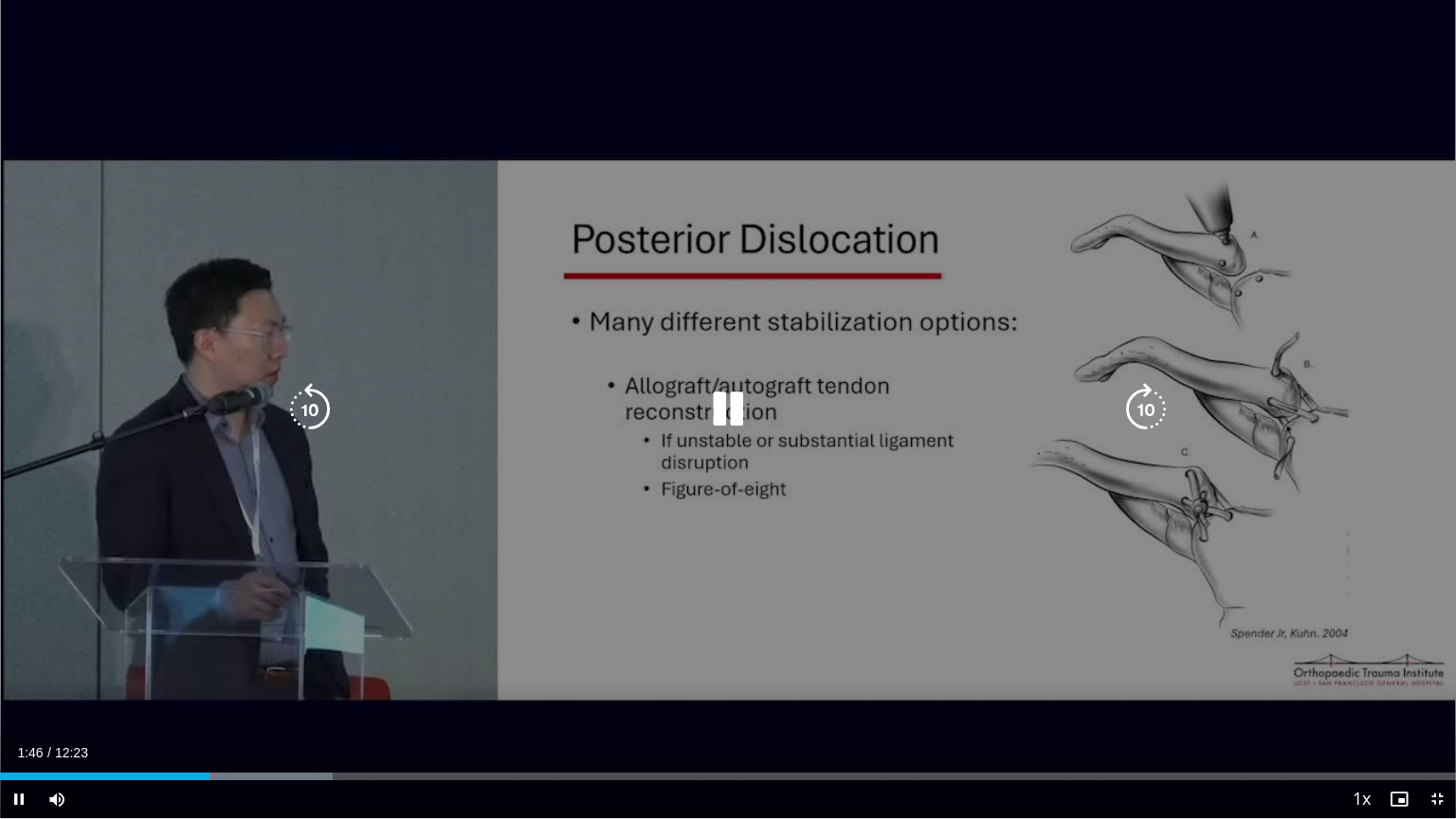 click at bounding box center (310, 410) 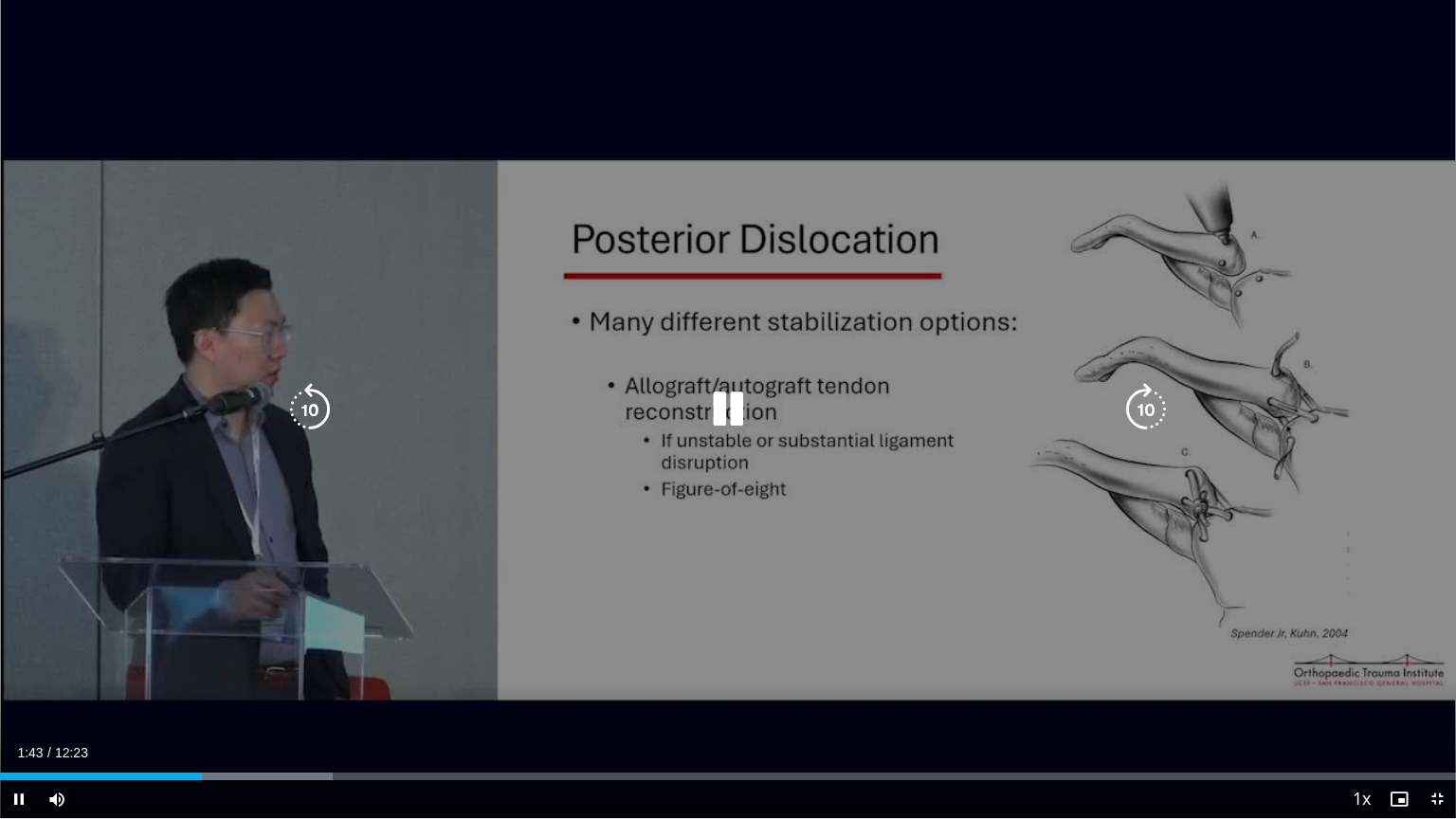 click at bounding box center [1146, 410] 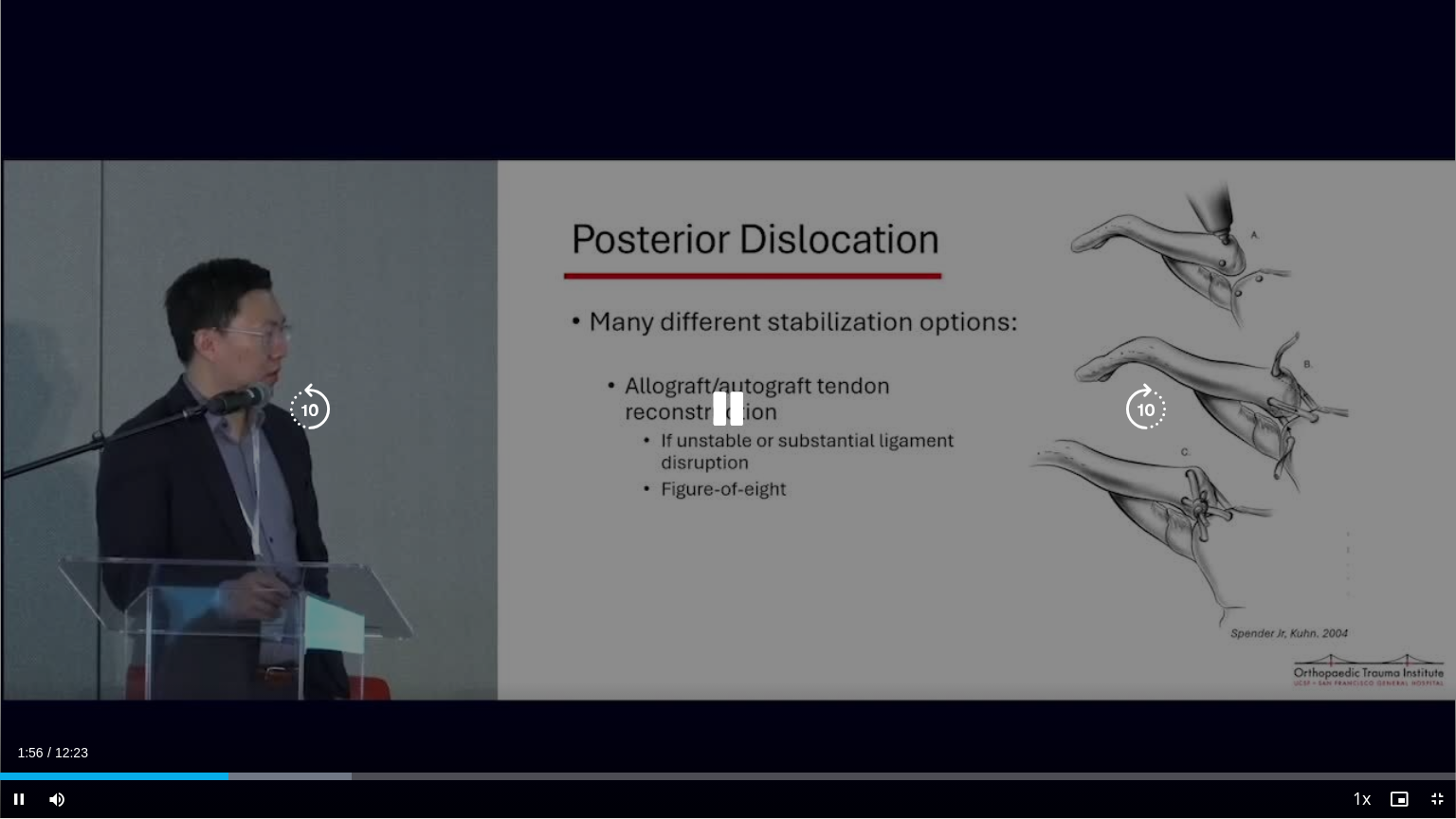 click at bounding box center [1146, 410] 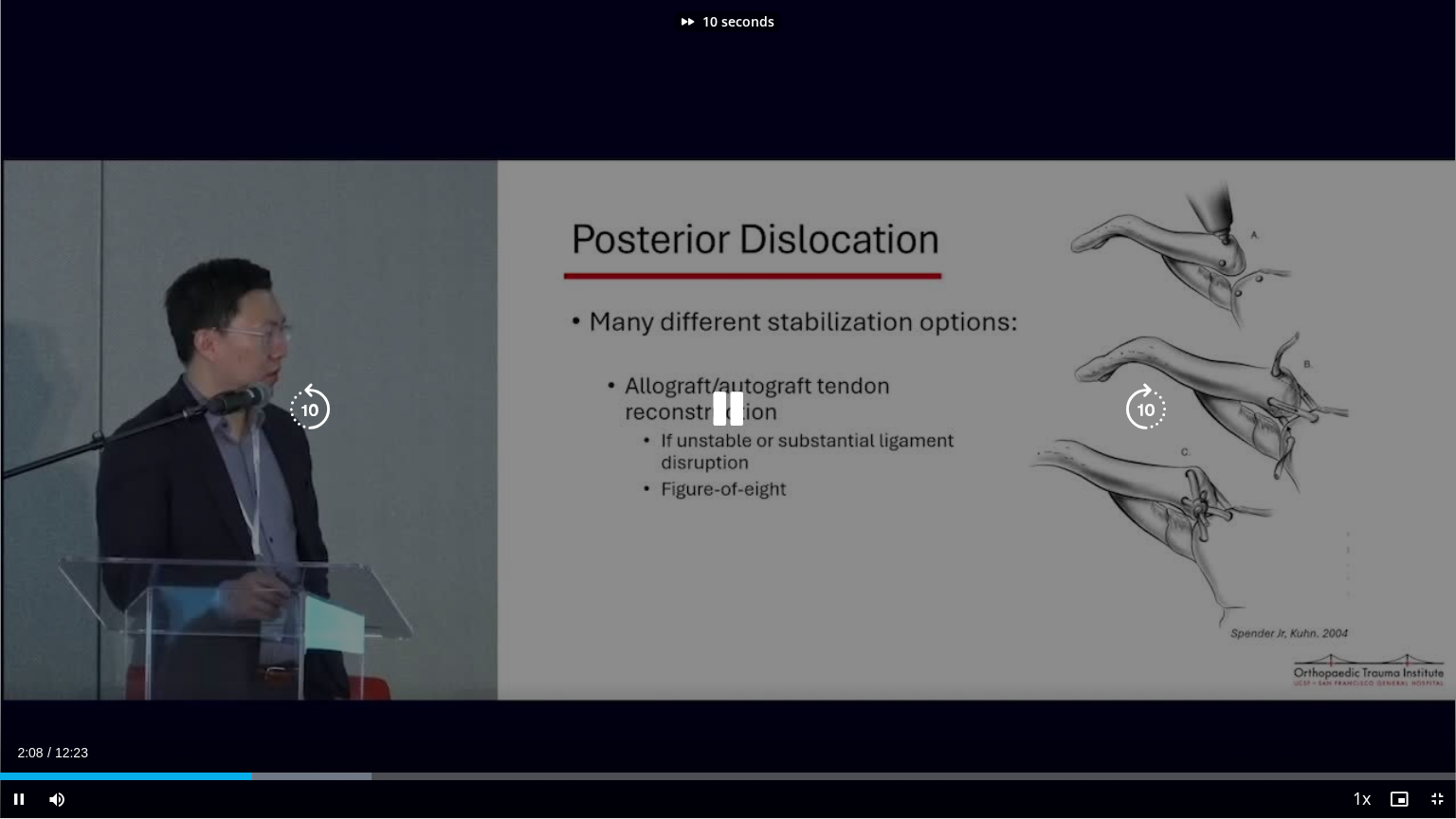 click at bounding box center [1146, 410] 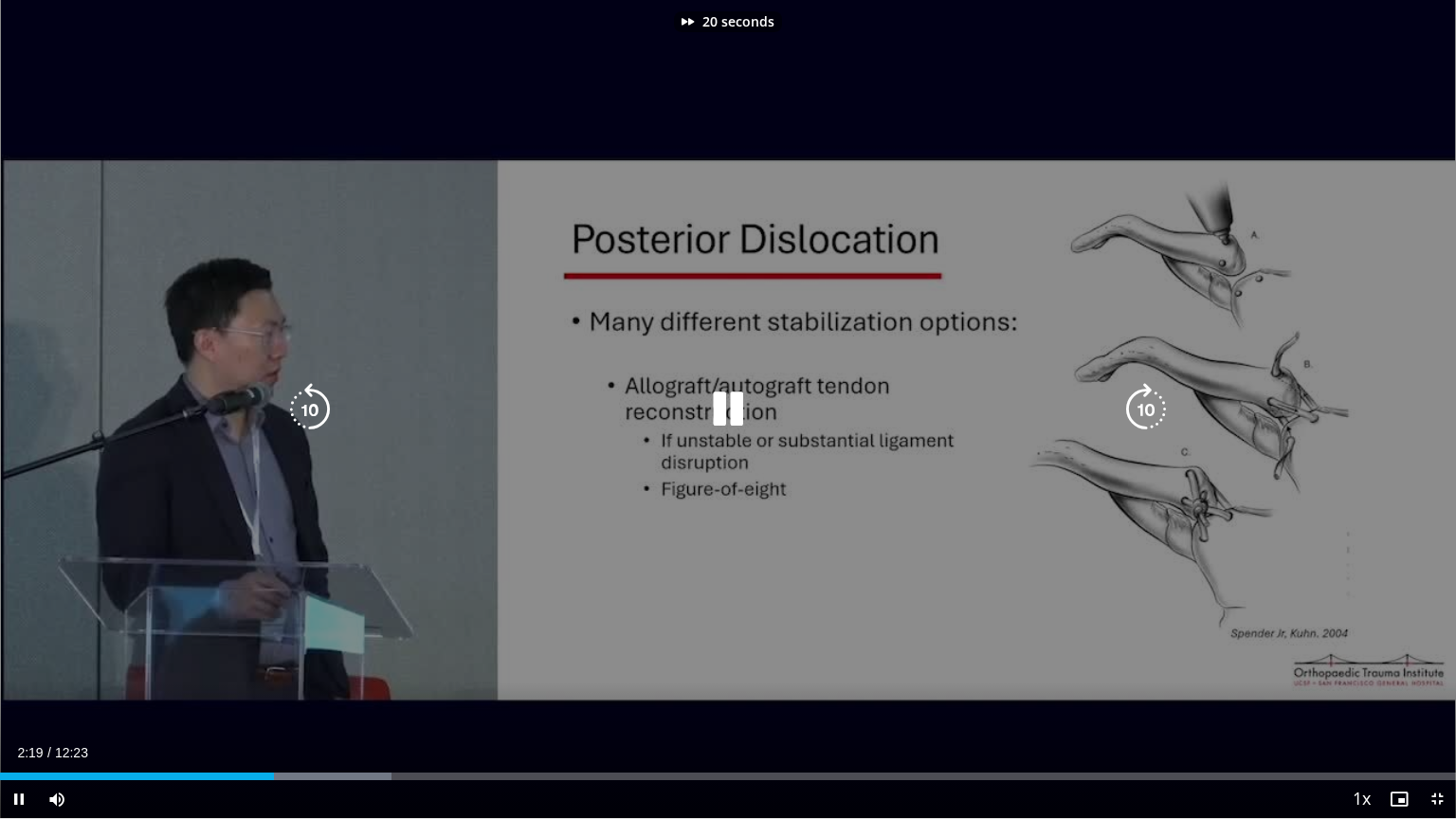 click at bounding box center [1146, 410] 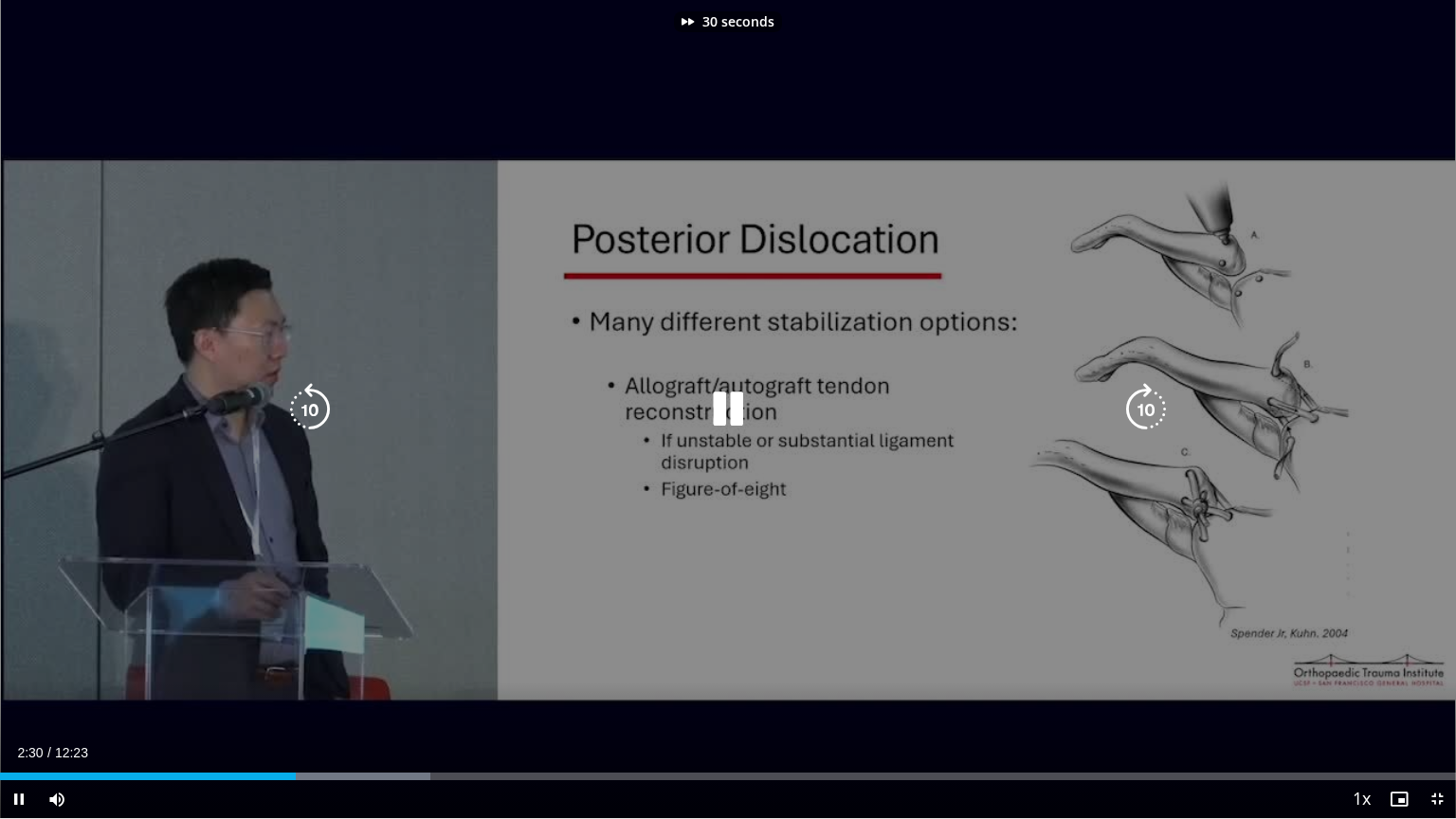 click at bounding box center (1146, 410) 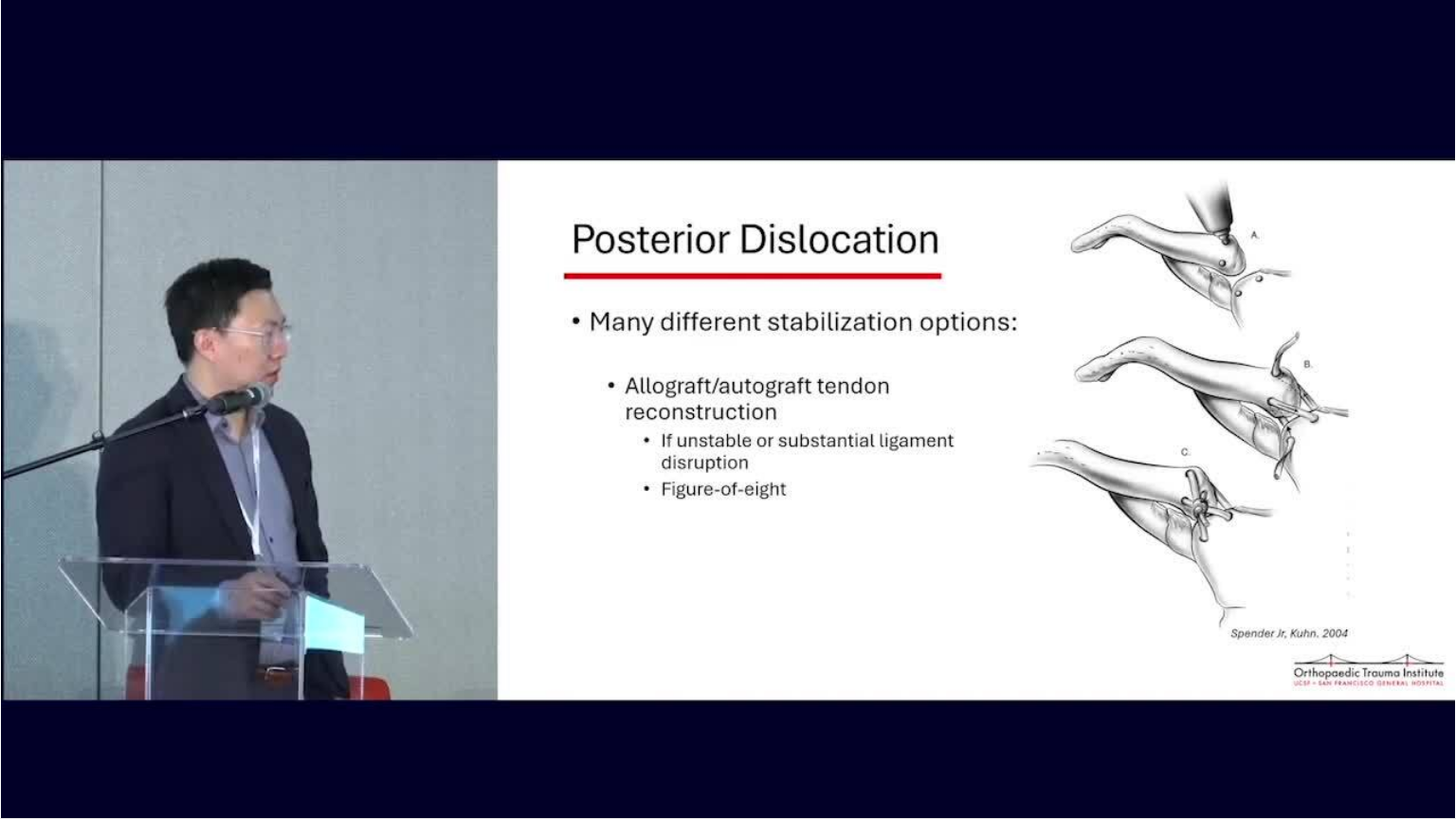 click on "40 seconds
Tap to unmute" at bounding box center (728, 409) 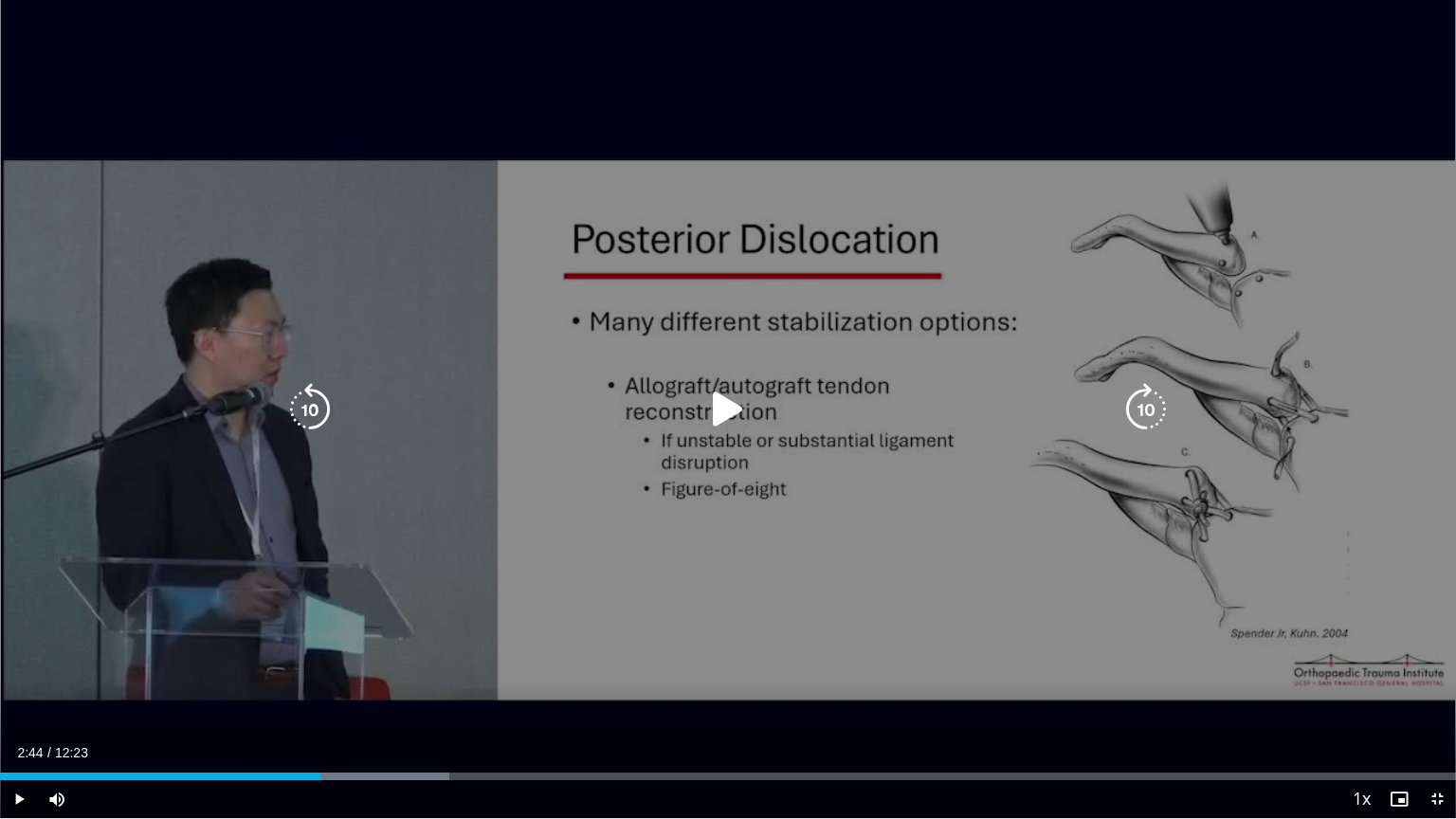 click at bounding box center [1146, 410] 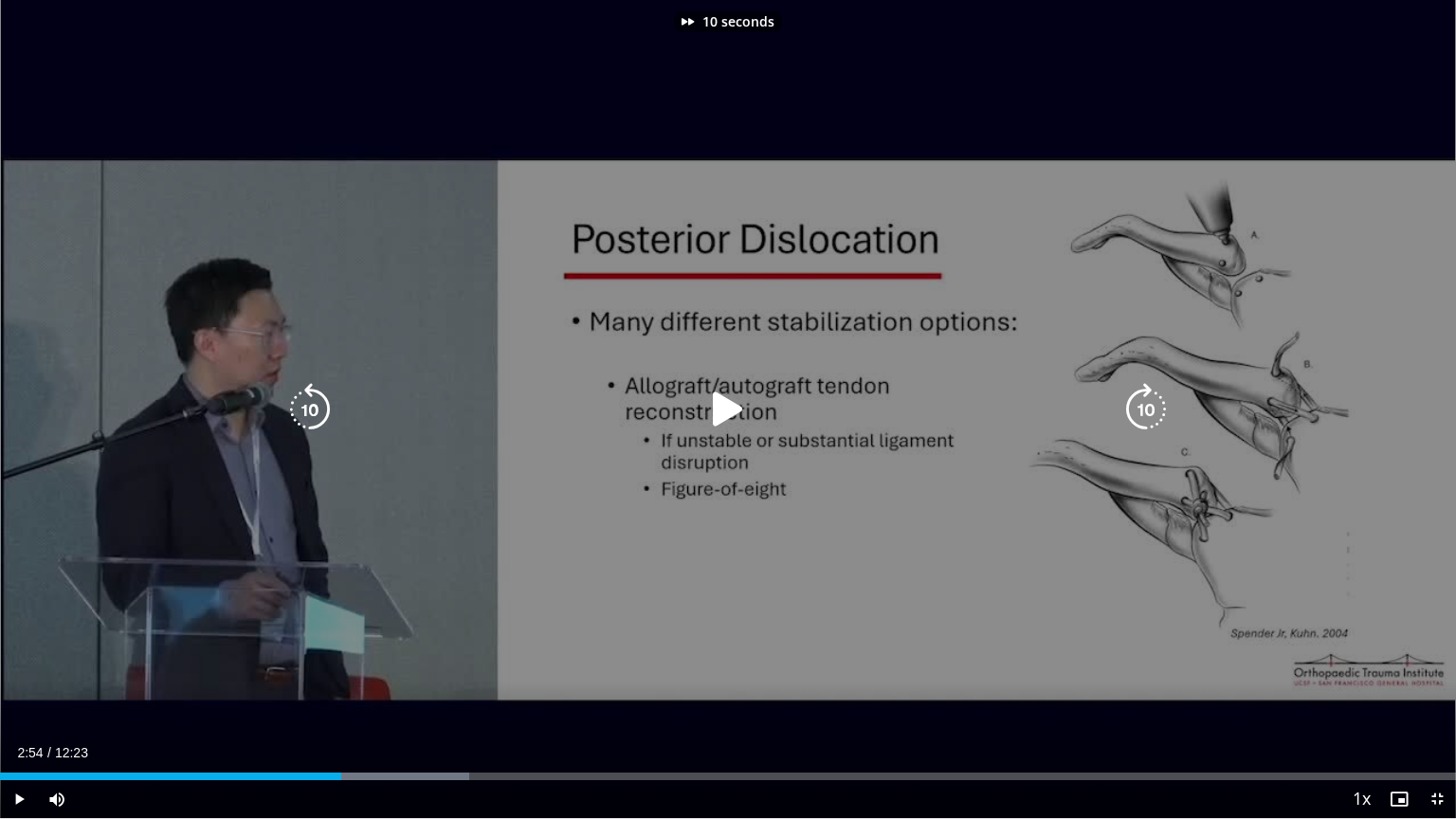 click at bounding box center (728, 410) 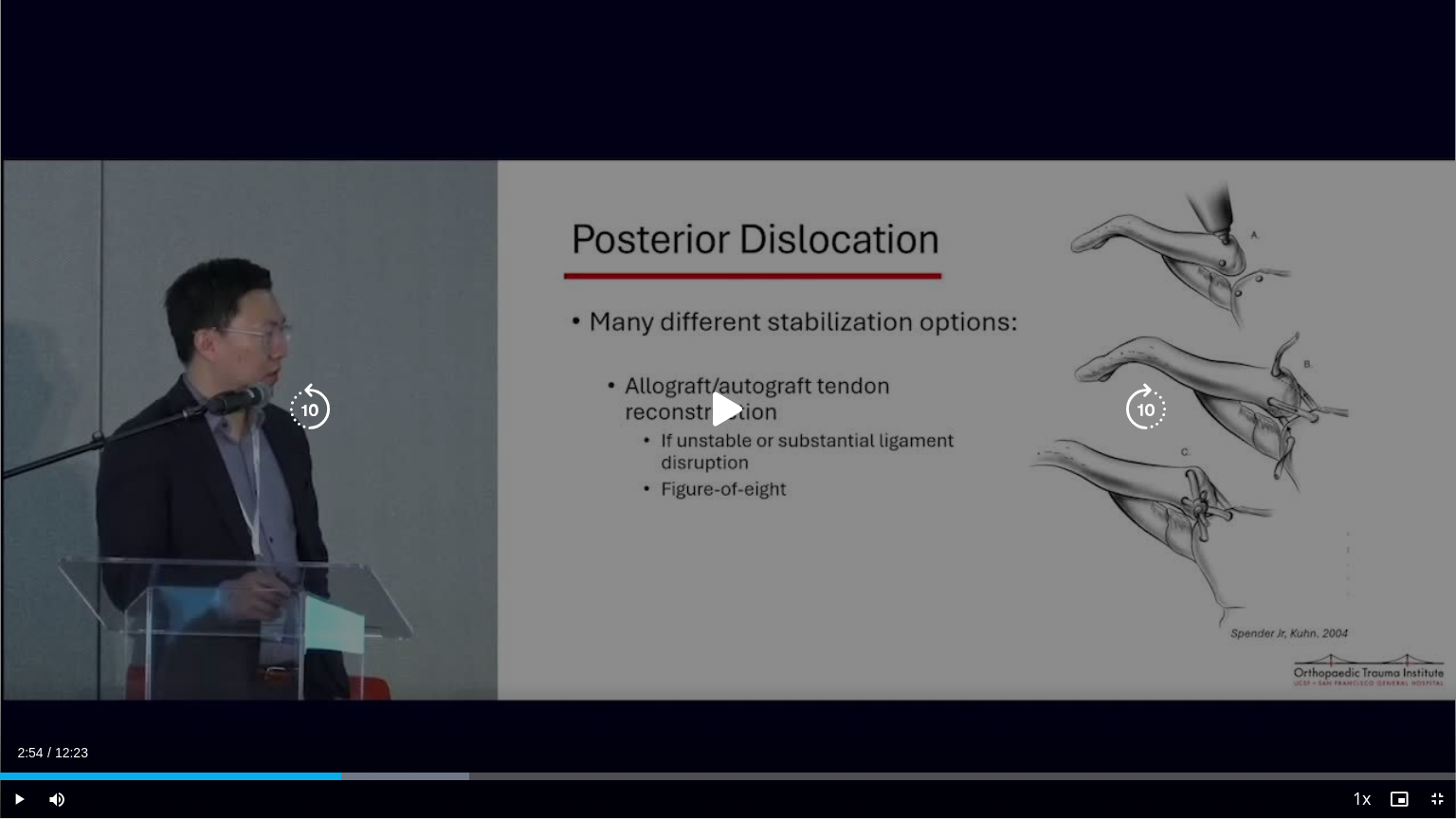click at bounding box center [728, 410] 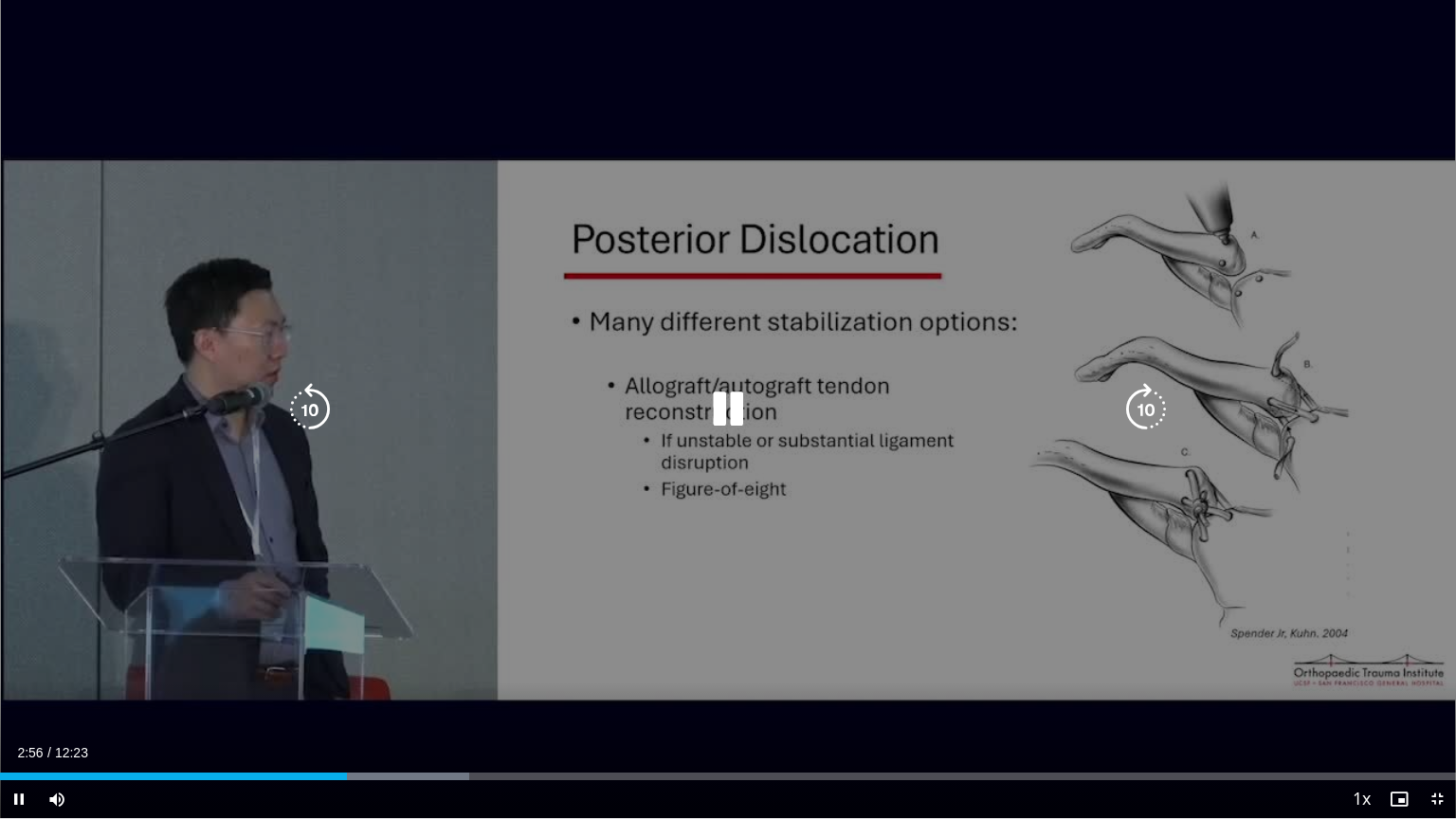 click at bounding box center [1146, 410] 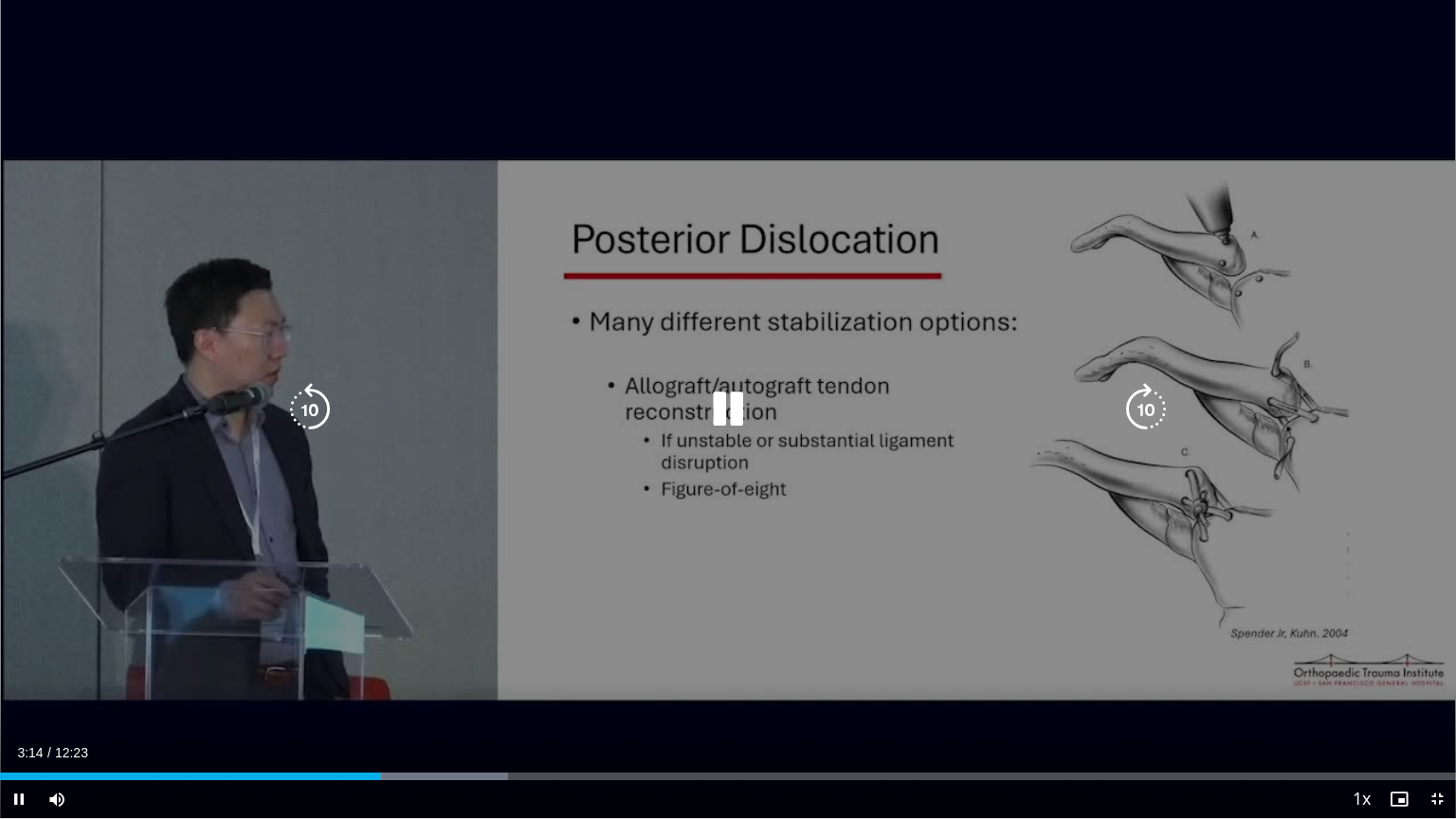 click at bounding box center (1146, 410) 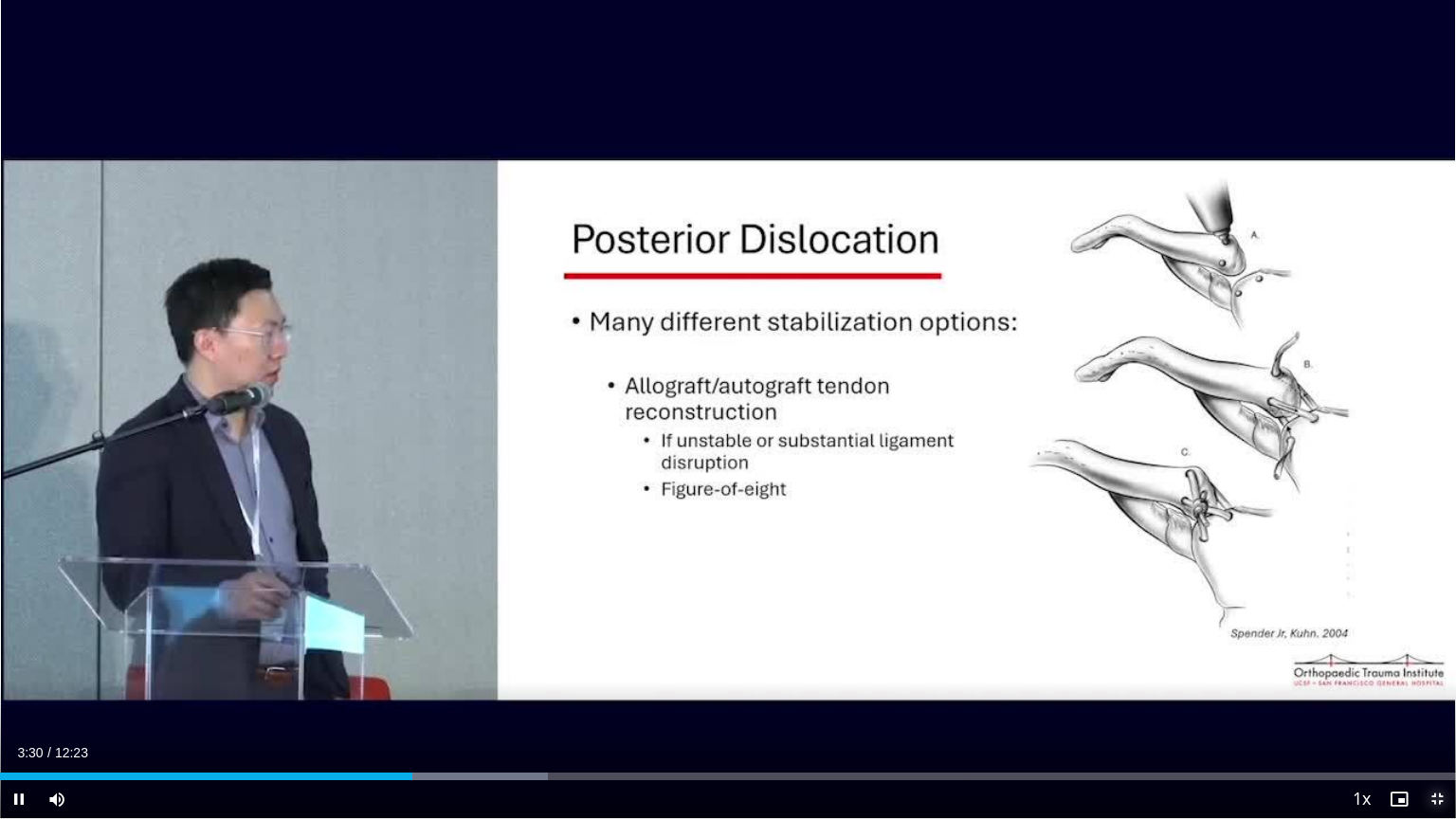 click at bounding box center [1437, 799] 